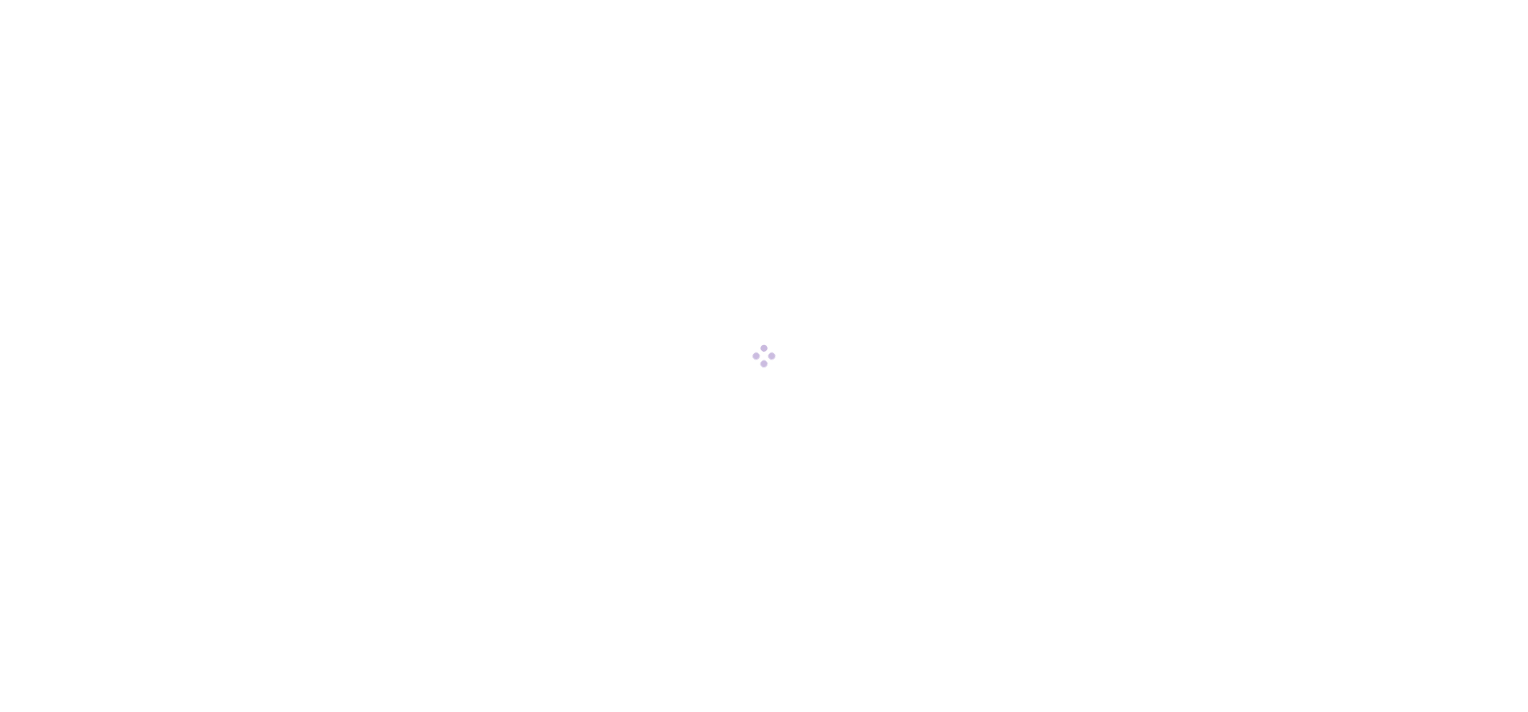 scroll, scrollTop: 0, scrollLeft: 0, axis: both 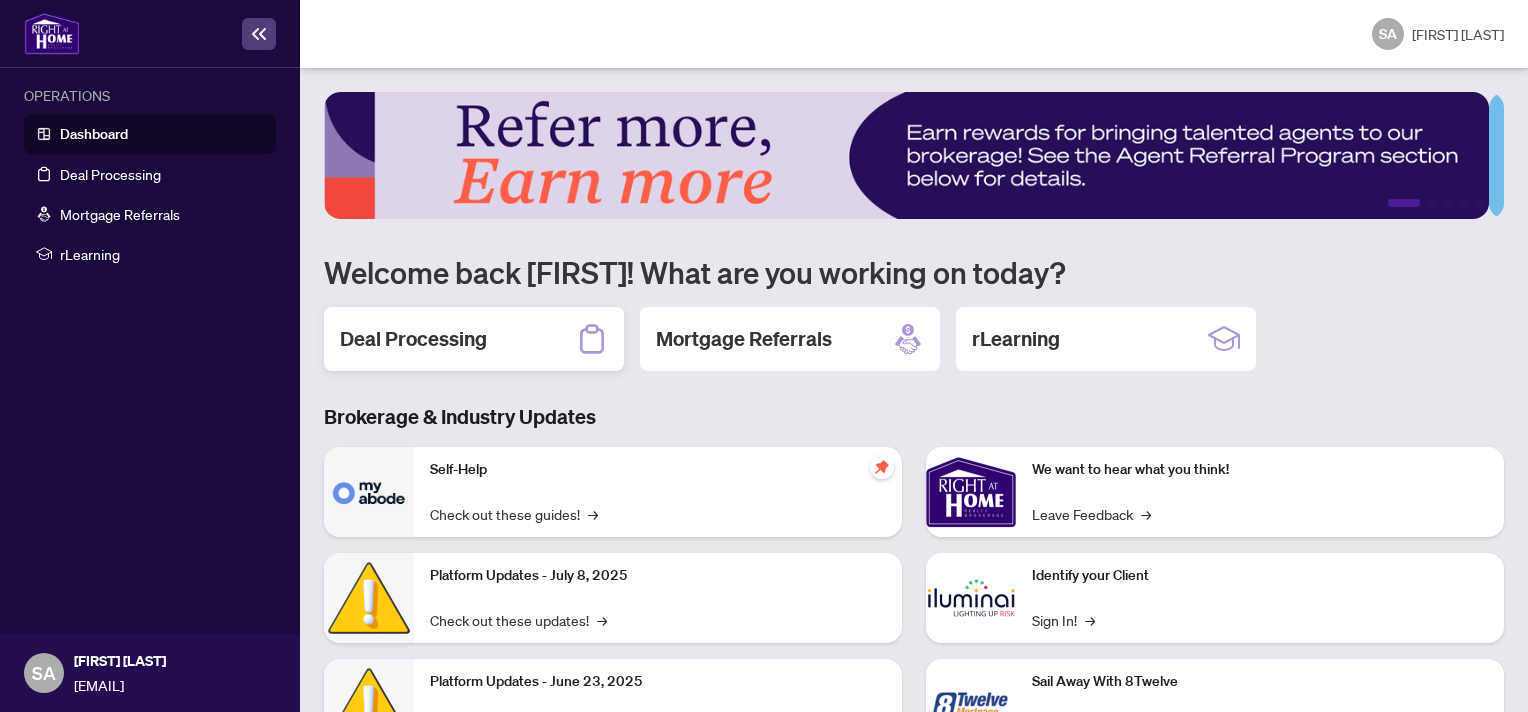 click on "Deal Processing" at bounding box center (413, 339) 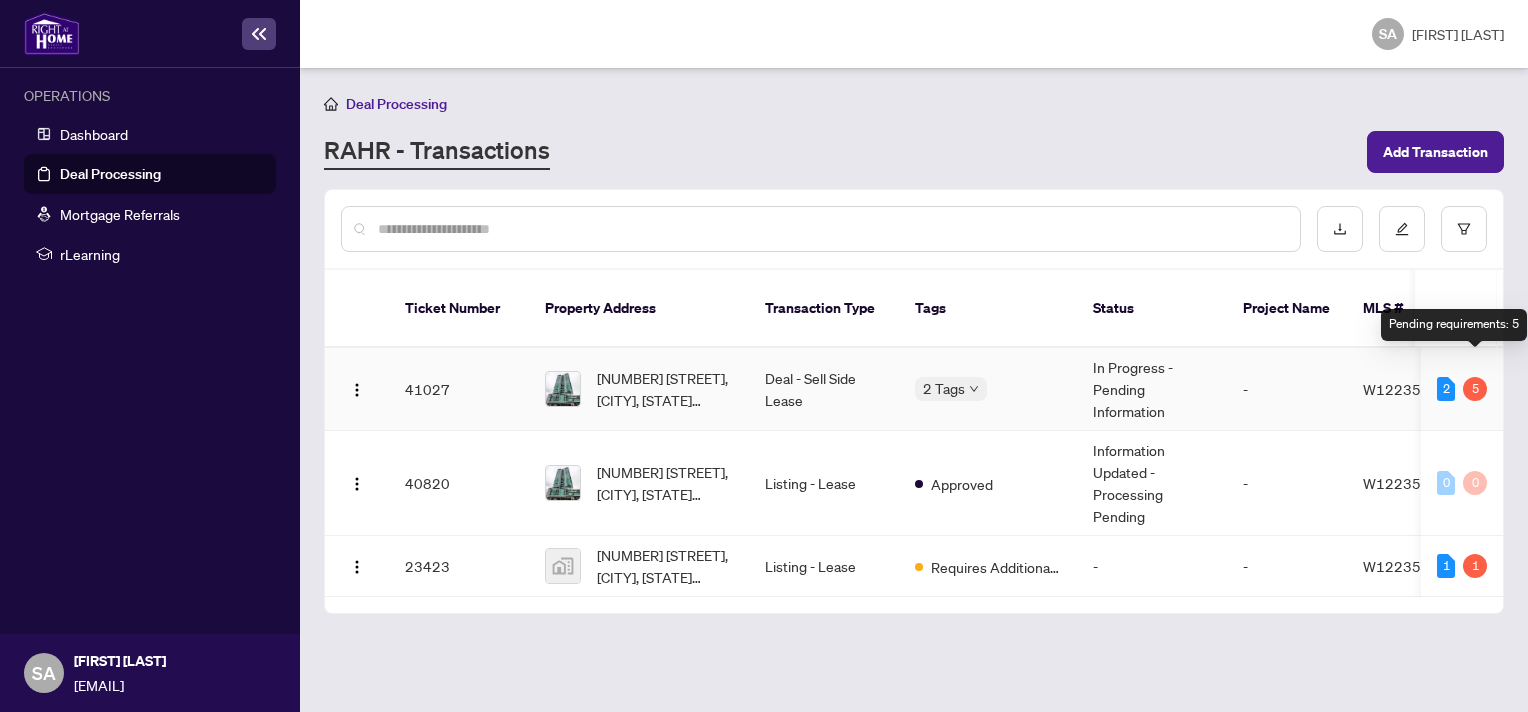 click on "5" at bounding box center [1475, 389] 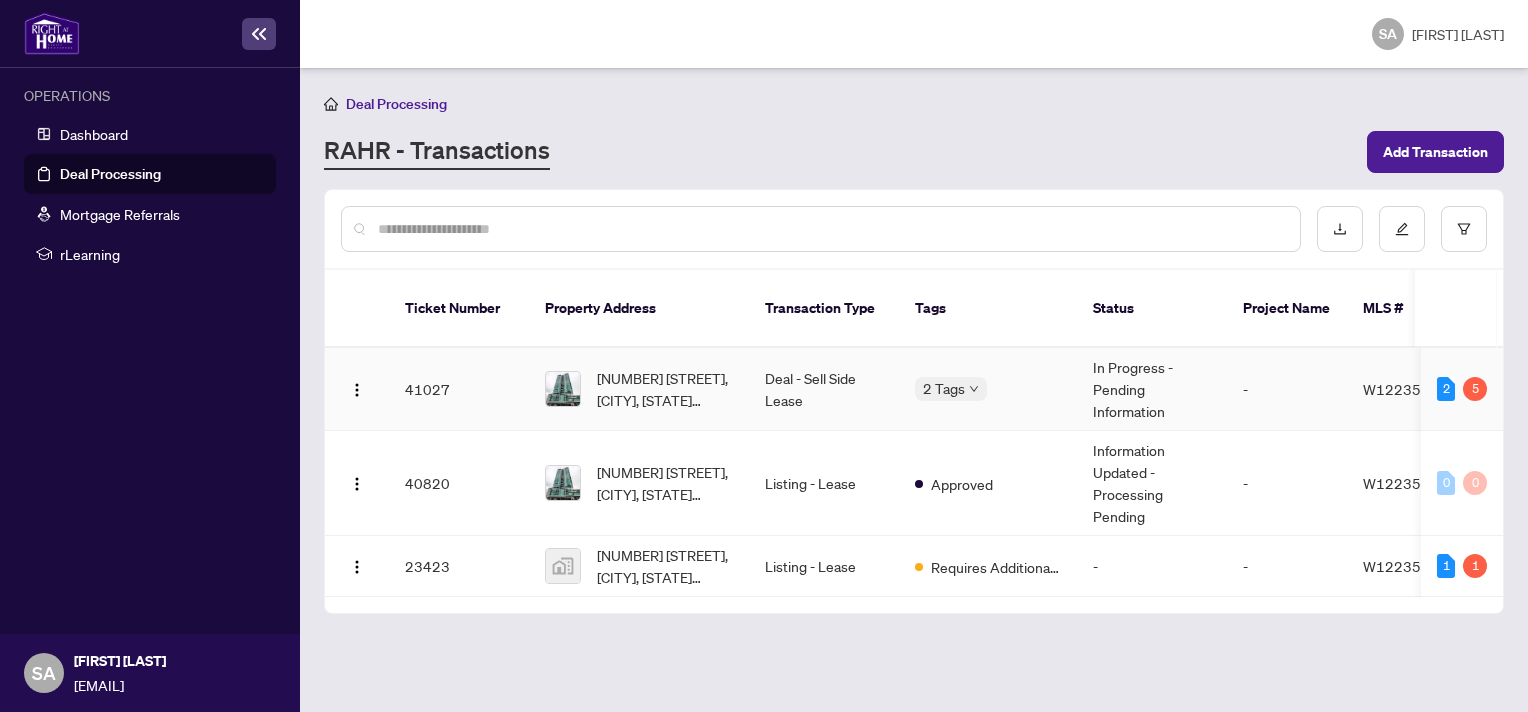 click on "W12235725" at bounding box center (1407, 389) 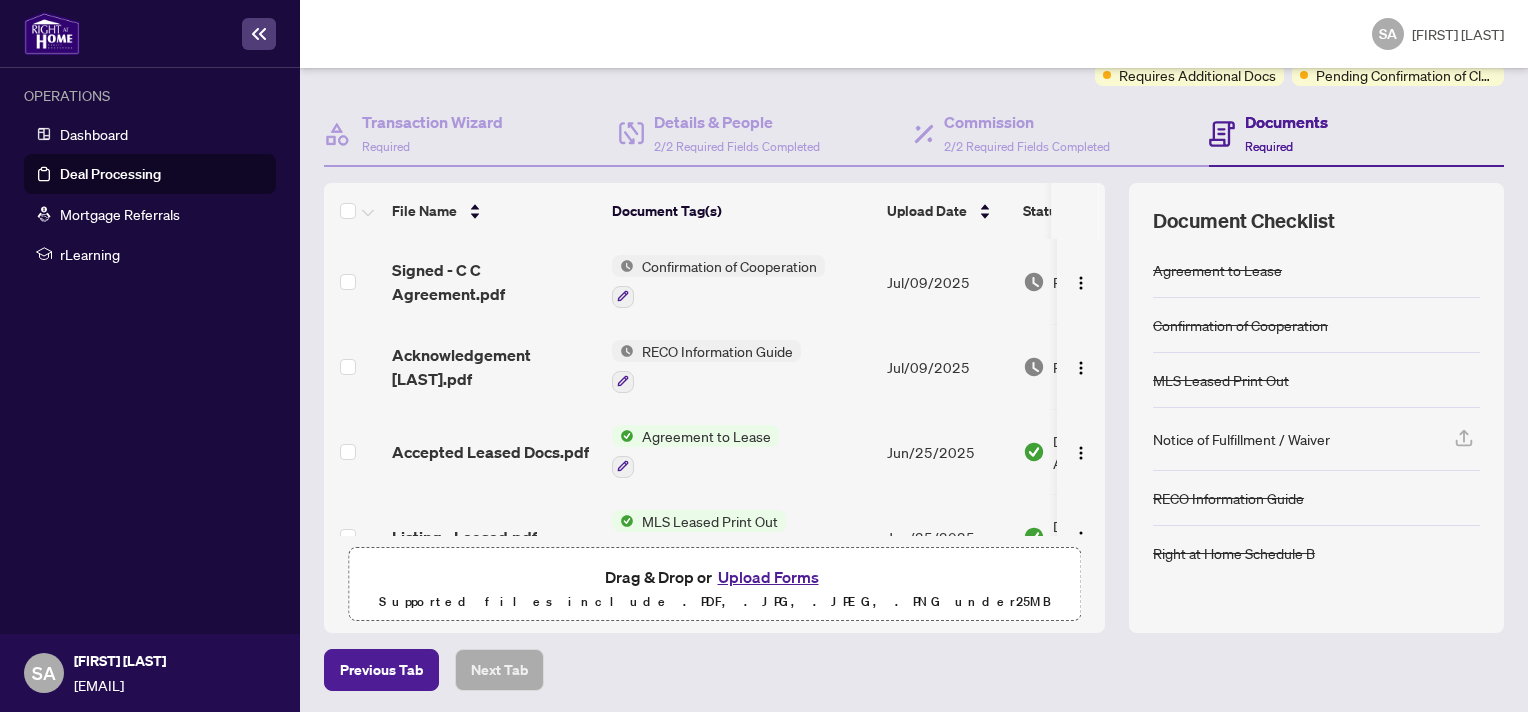 scroll, scrollTop: 0, scrollLeft: 0, axis: both 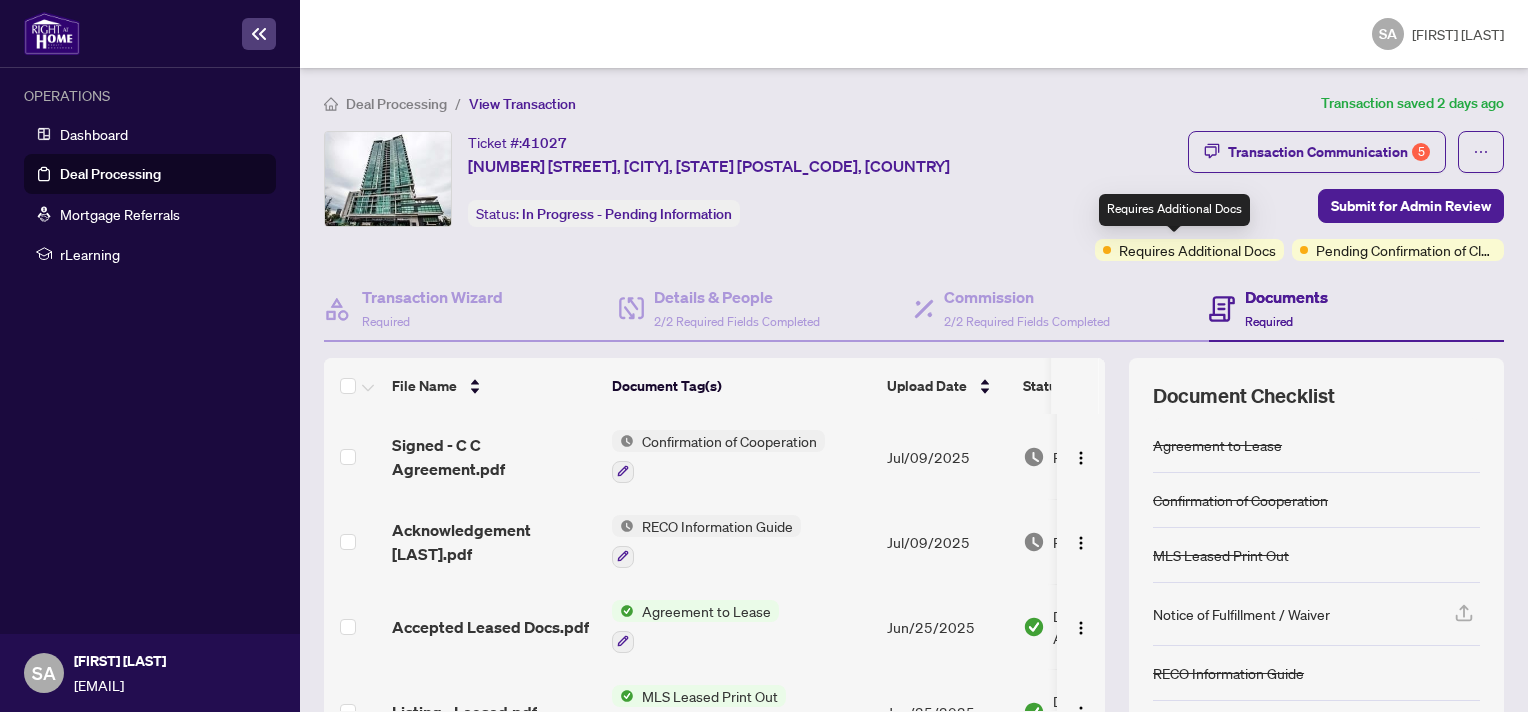 click on "Requires Additional Docs" at bounding box center (1197, 250) 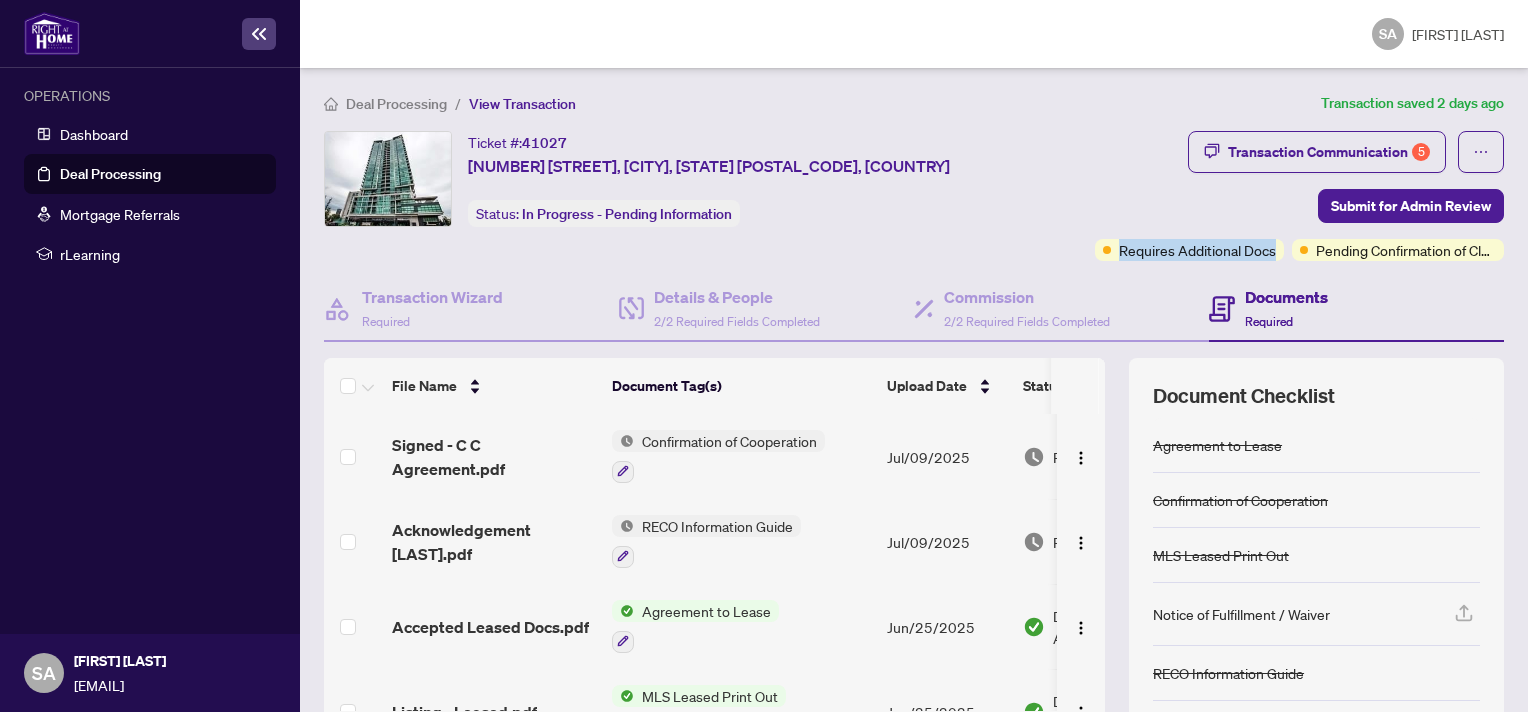 click on "Requires Additional Docs" at bounding box center [1197, 250] 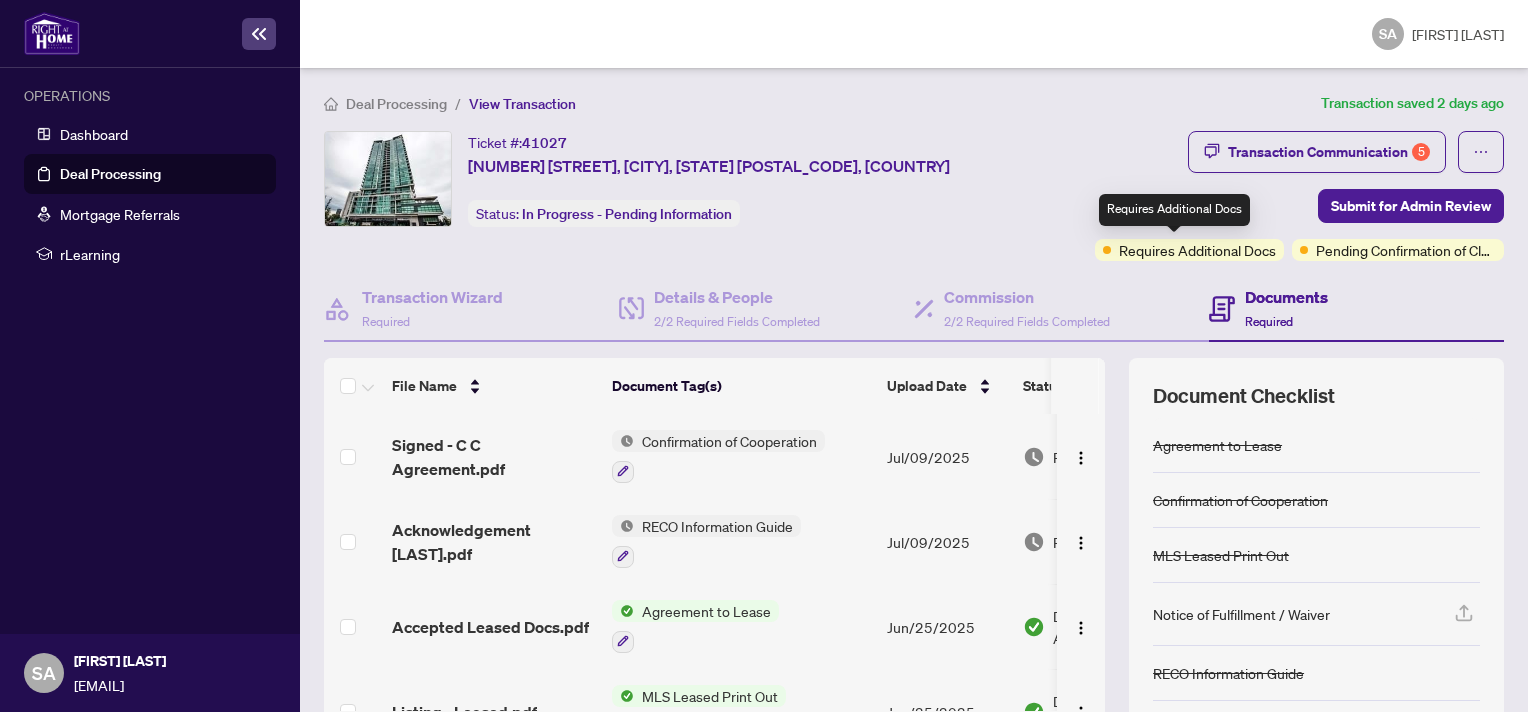 drag, startPoint x: 1120, startPoint y: 248, endPoint x: 1010, endPoint y: 213, distance: 115.43397 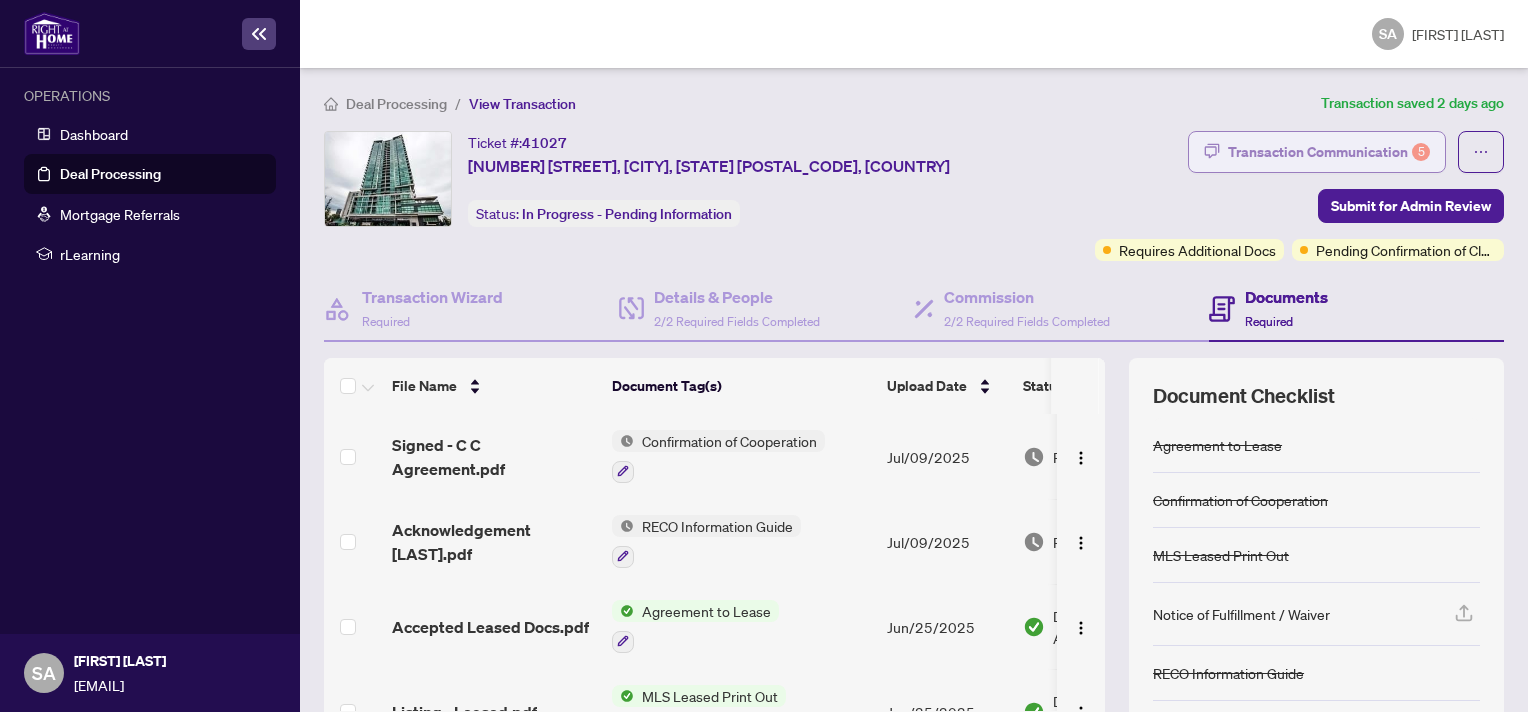 click on "Transaction Communication 5" at bounding box center [1329, 152] 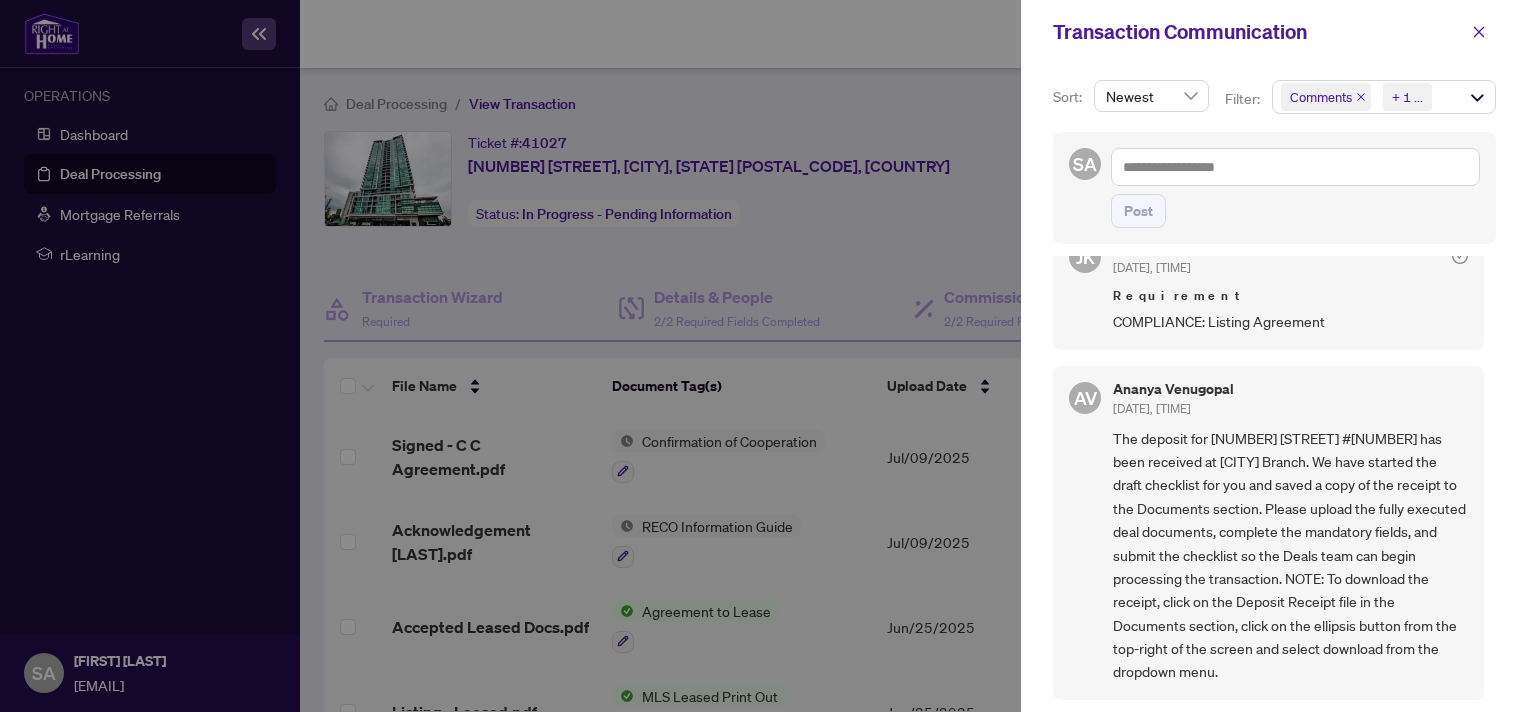 scroll, scrollTop: 1016, scrollLeft: 0, axis: vertical 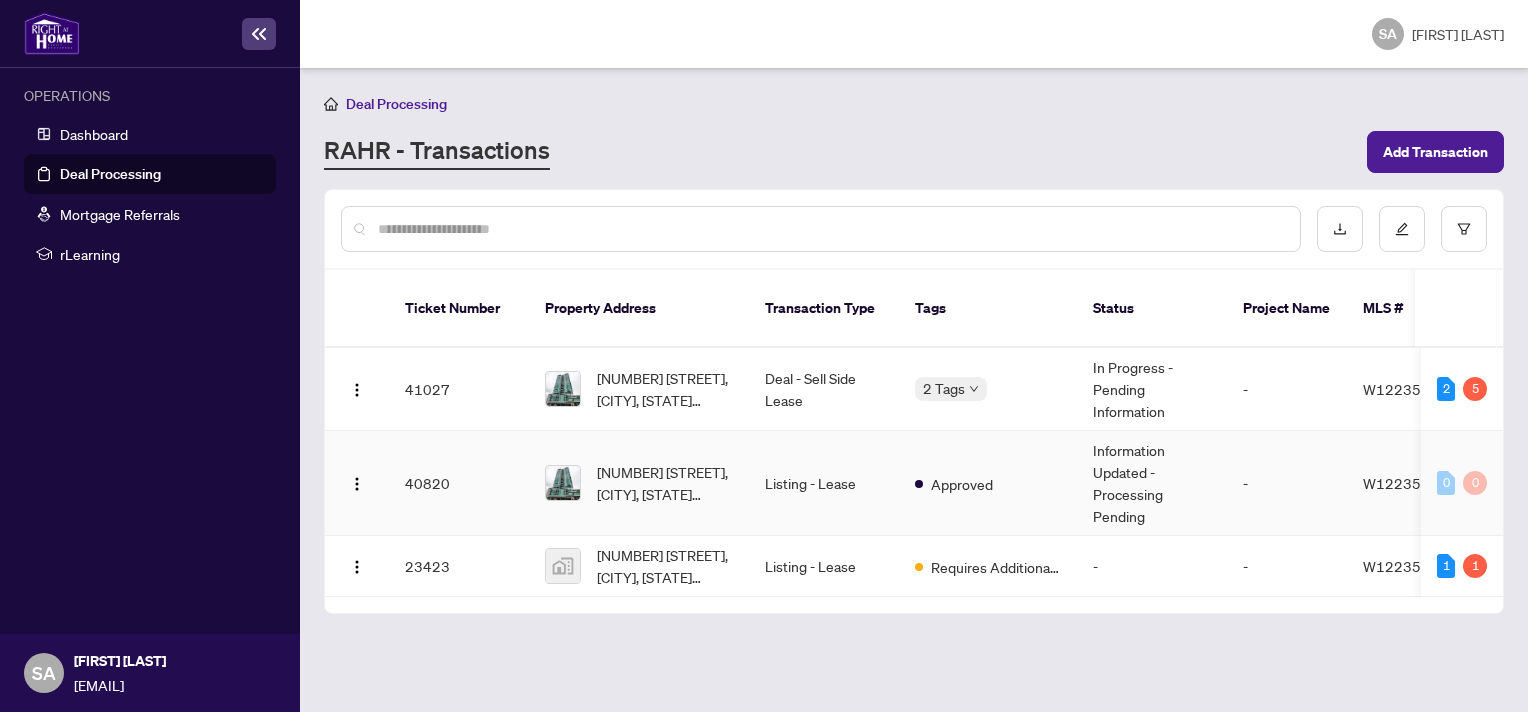 click on "Listing - Lease" at bounding box center [824, 483] 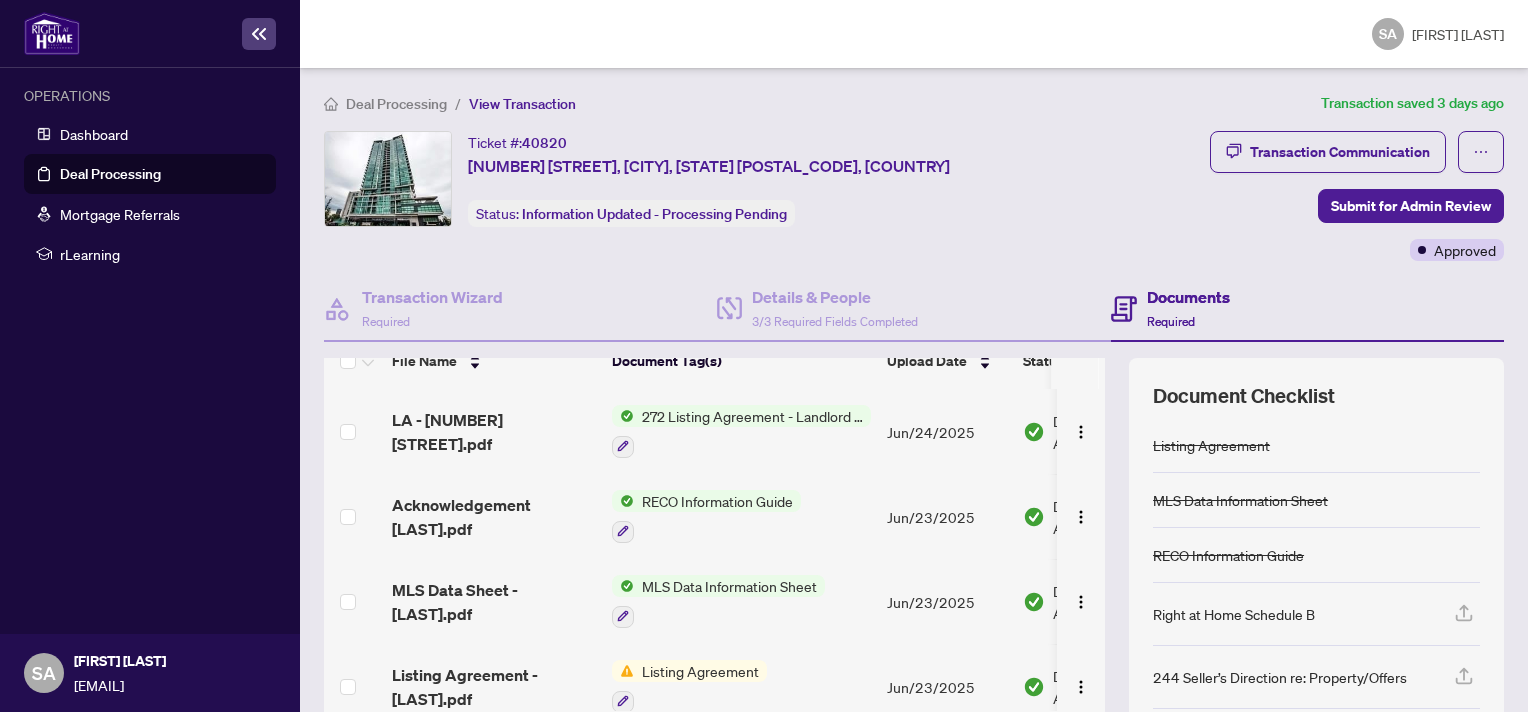 scroll, scrollTop: 46, scrollLeft: 0, axis: vertical 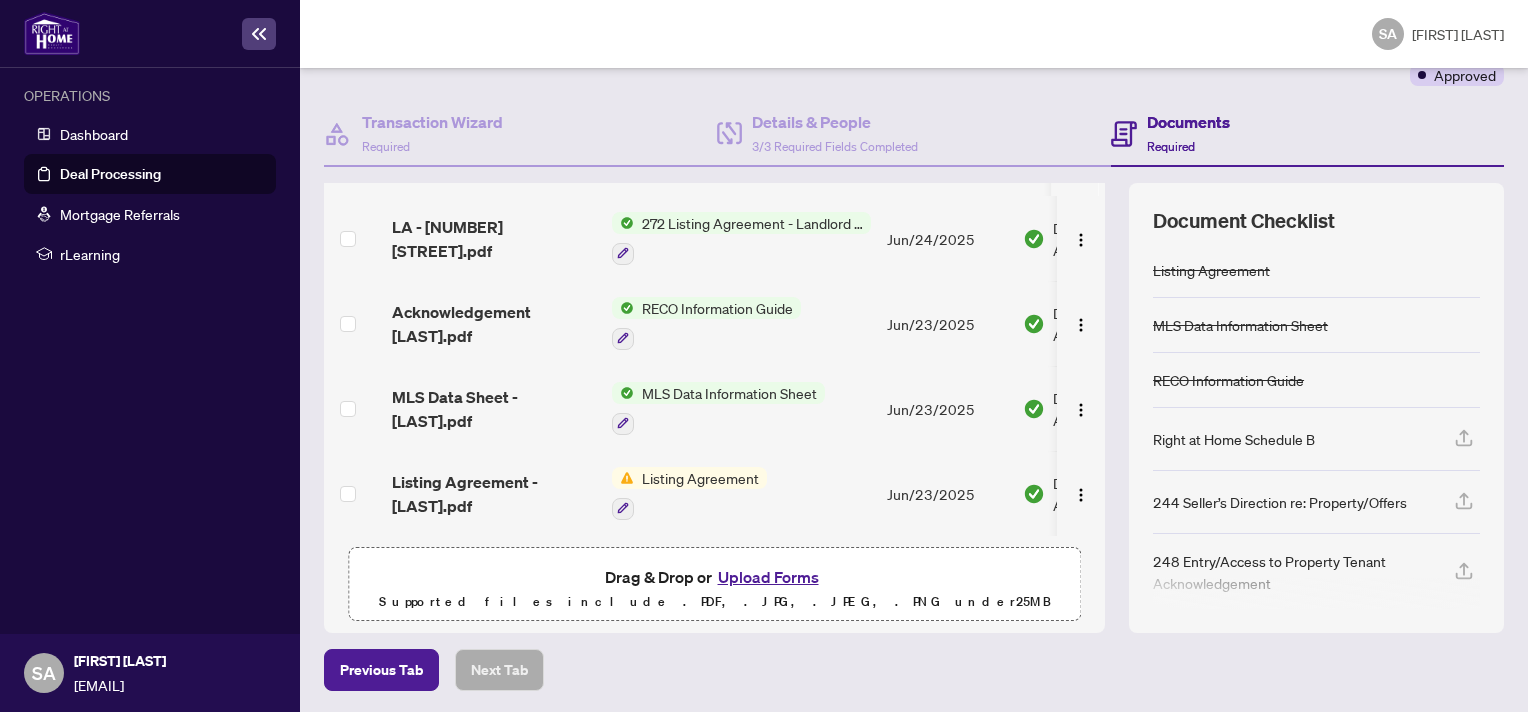 click on "Upload Forms" at bounding box center [768, 577] 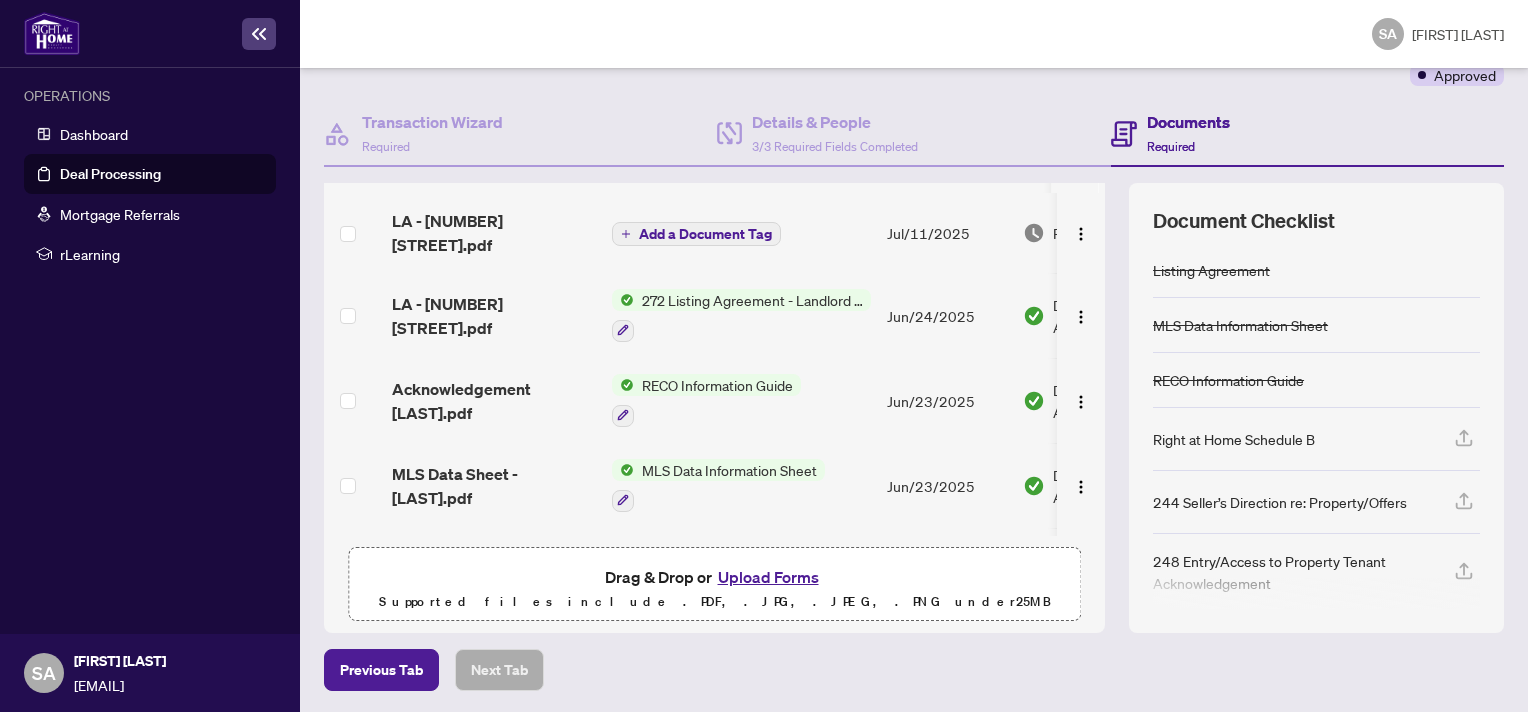 click on "Upload Forms" at bounding box center [768, 577] 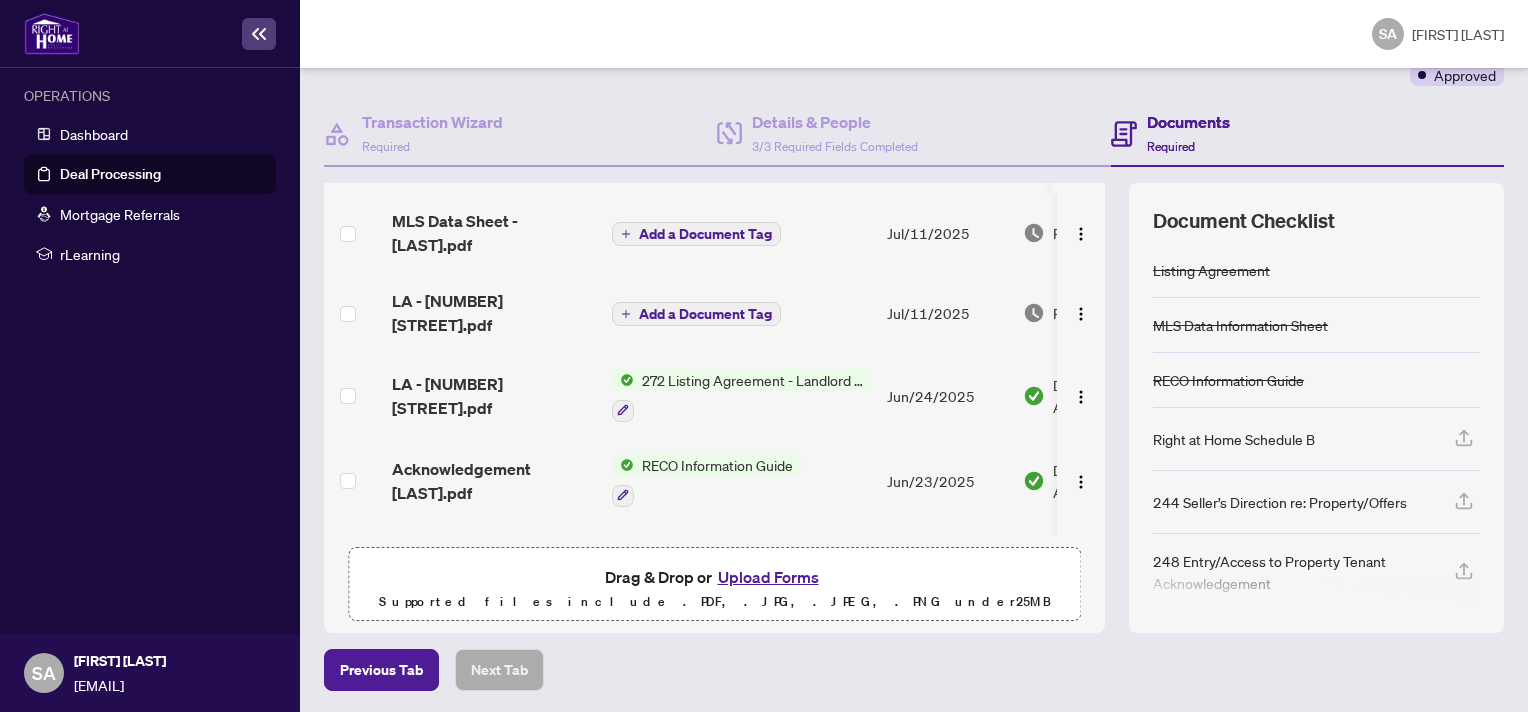 scroll, scrollTop: 0, scrollLeft: 0, axis: both 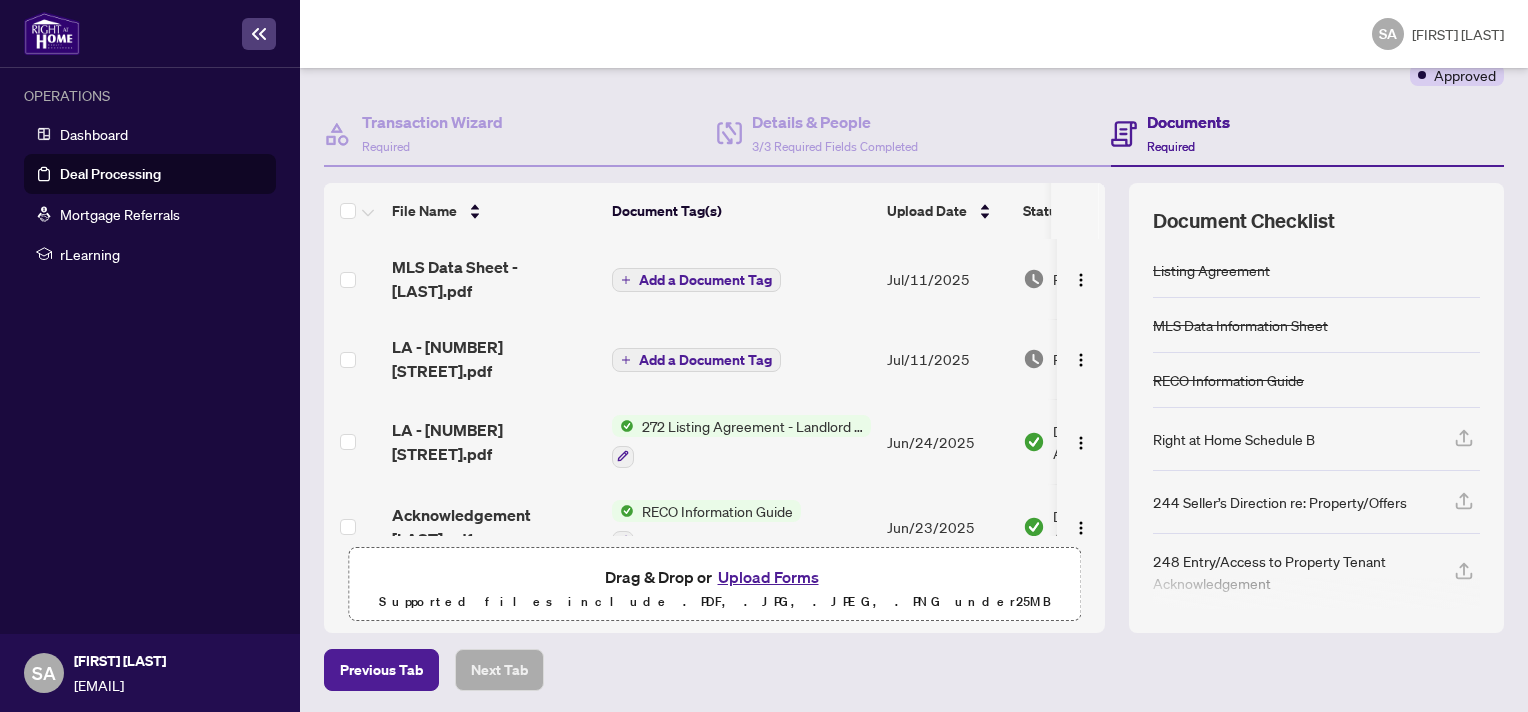 click on "Upload Forms" at bounding box center (768, 577) 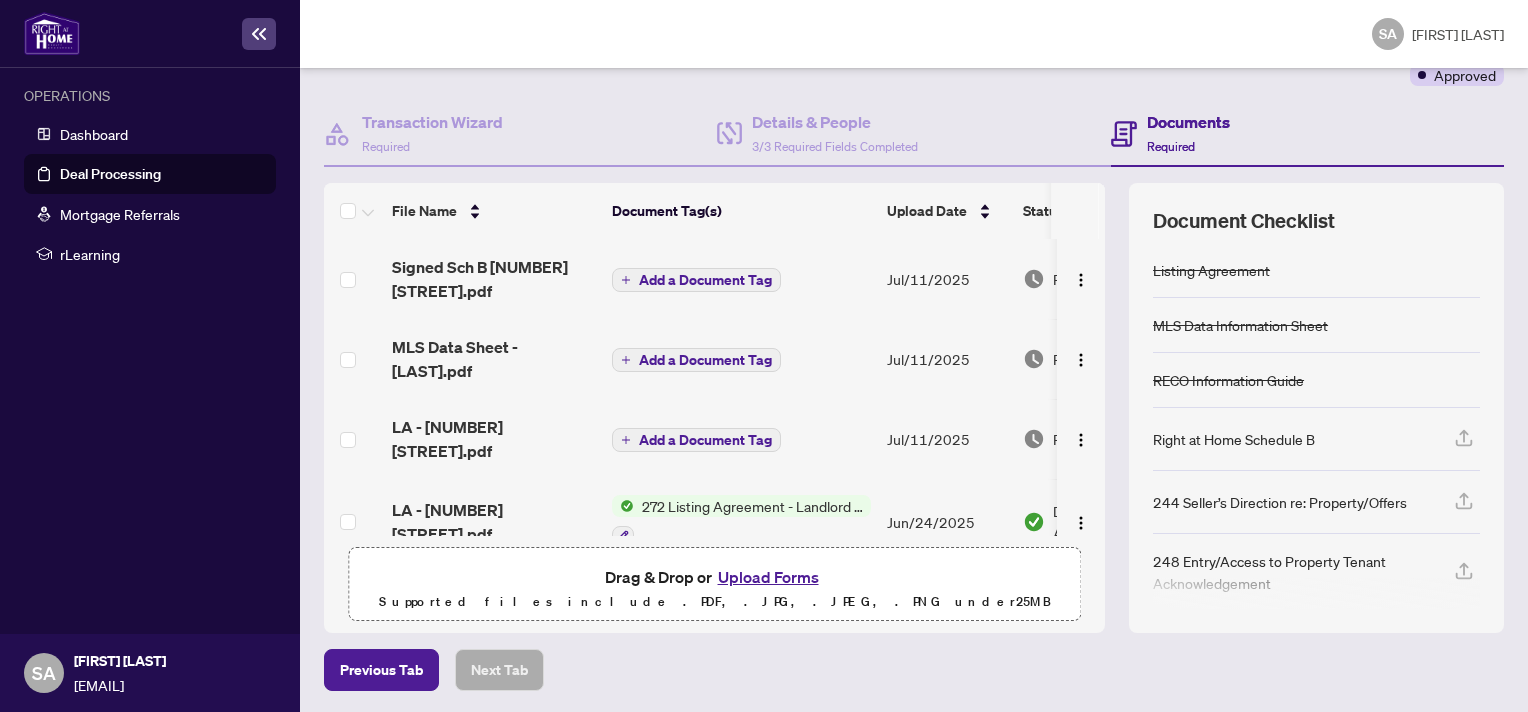 click on "Document Checklist" at bounding box center (1244, 221) 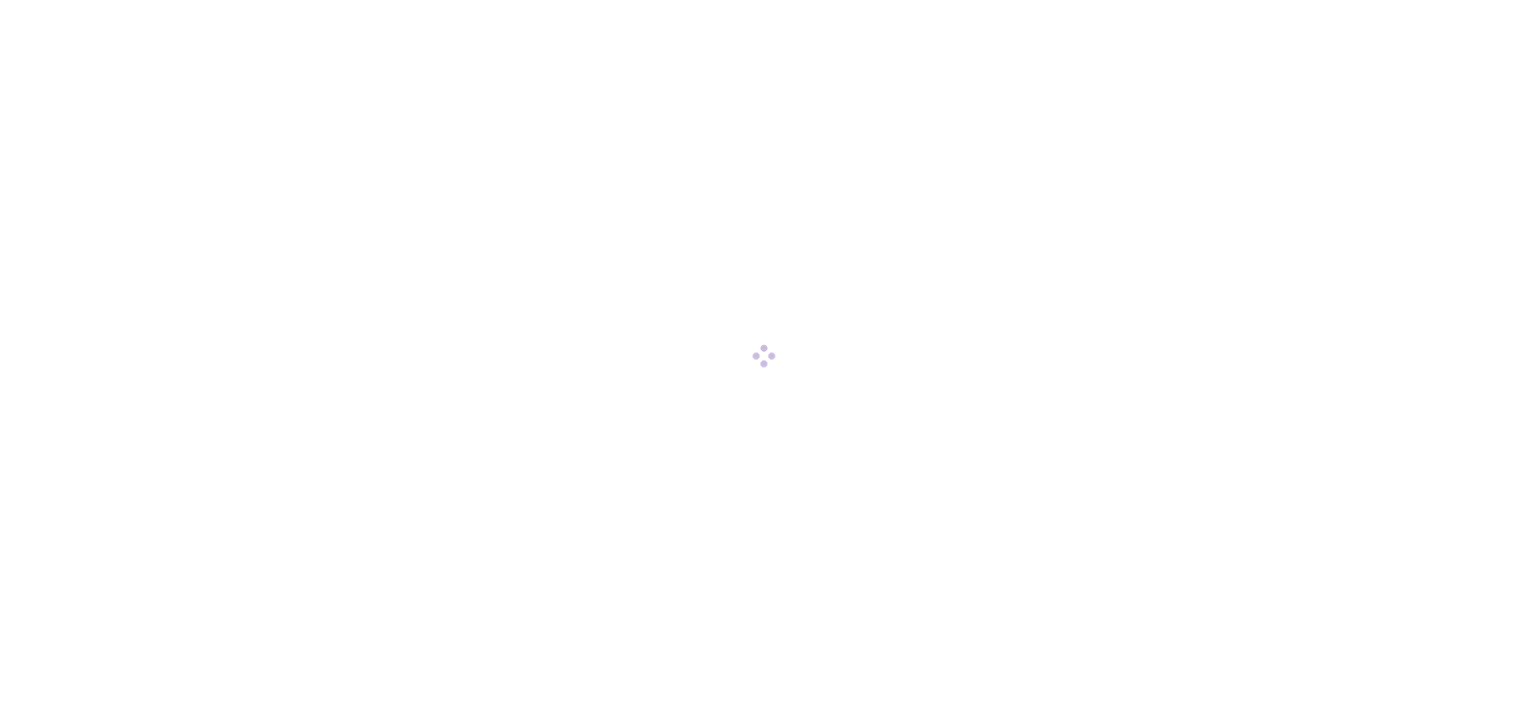 scroll, scrollTop: 0, scrollLeft: 0, axis: both 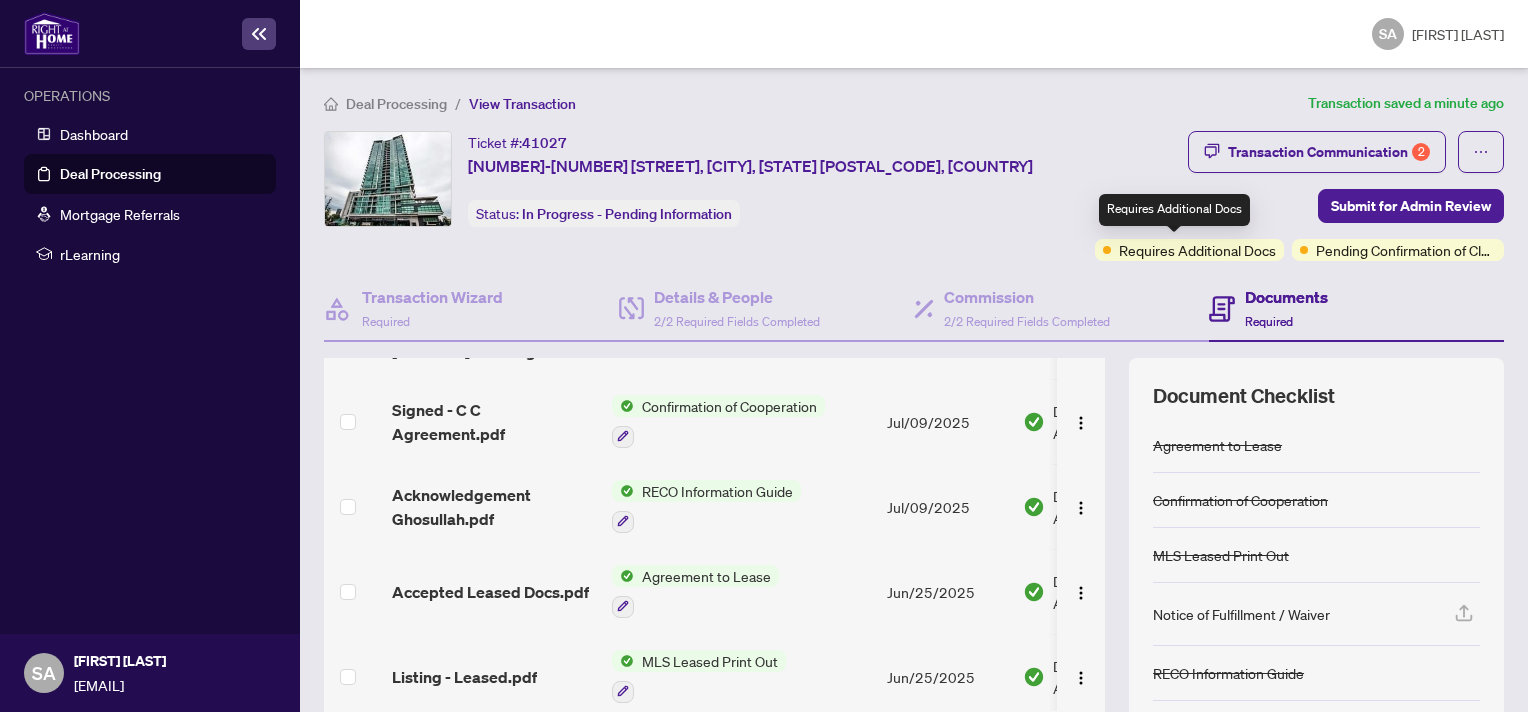 click on "Requires Additional Docs" at bounding box center (1197, 250) 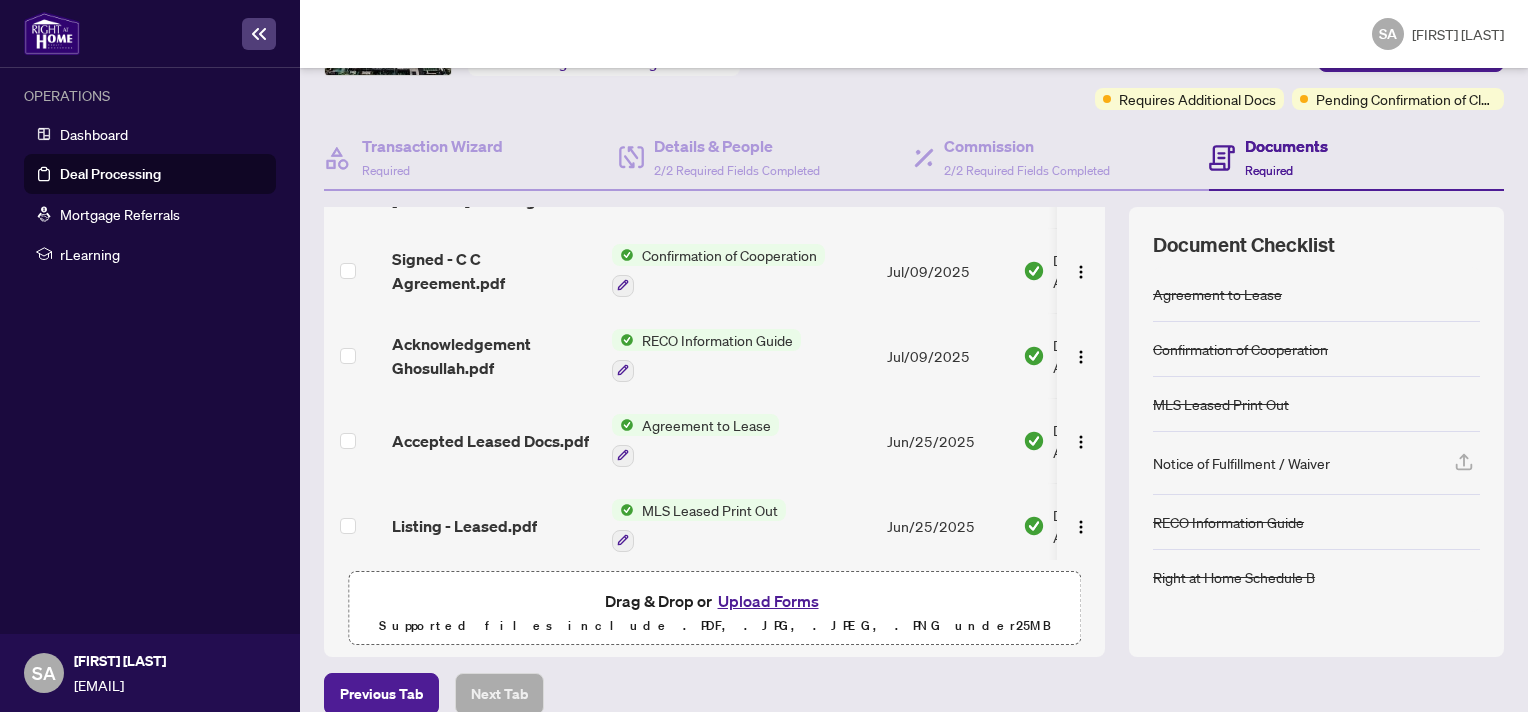 scroll, scrollTop: 175, scrollLeft: 0, axis: vertical 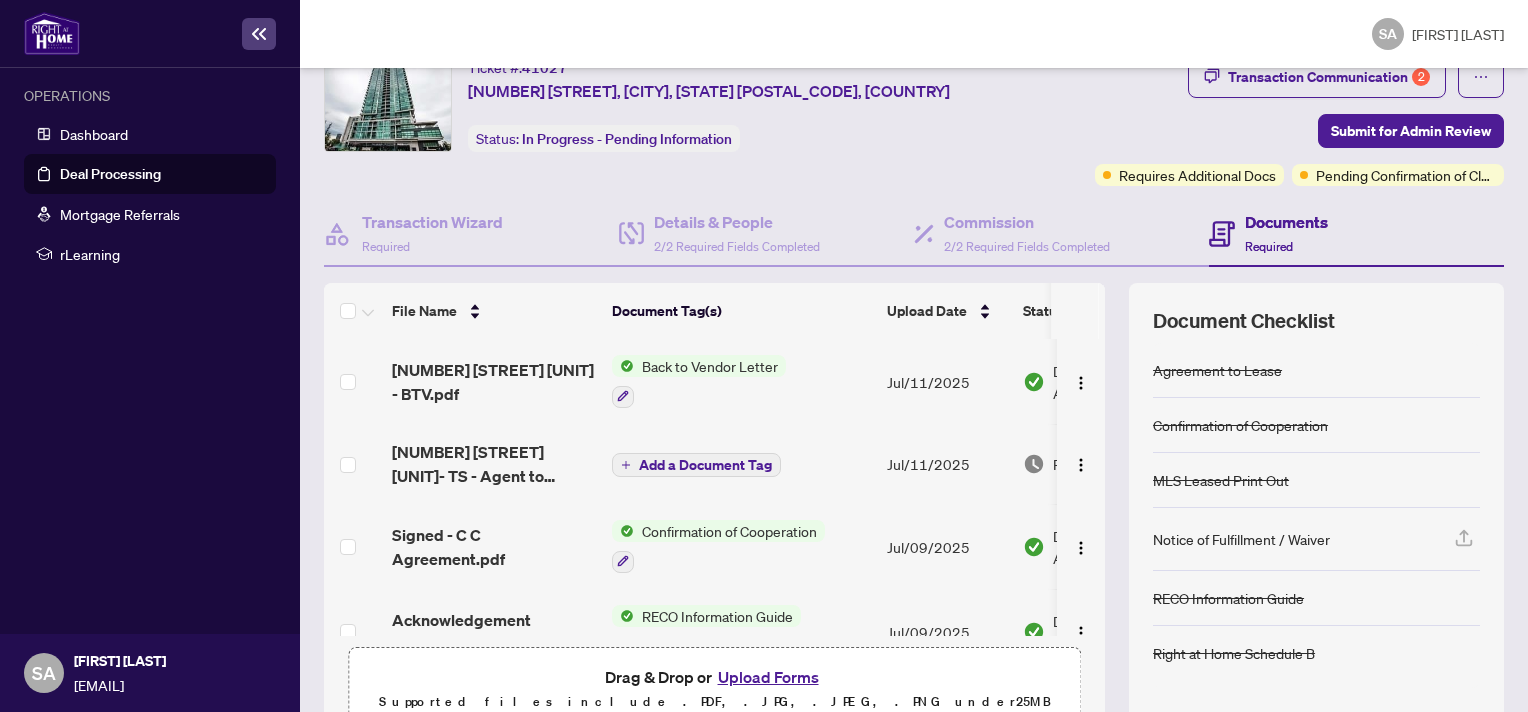 click on "Documents" at bounding box center [1286, 222] 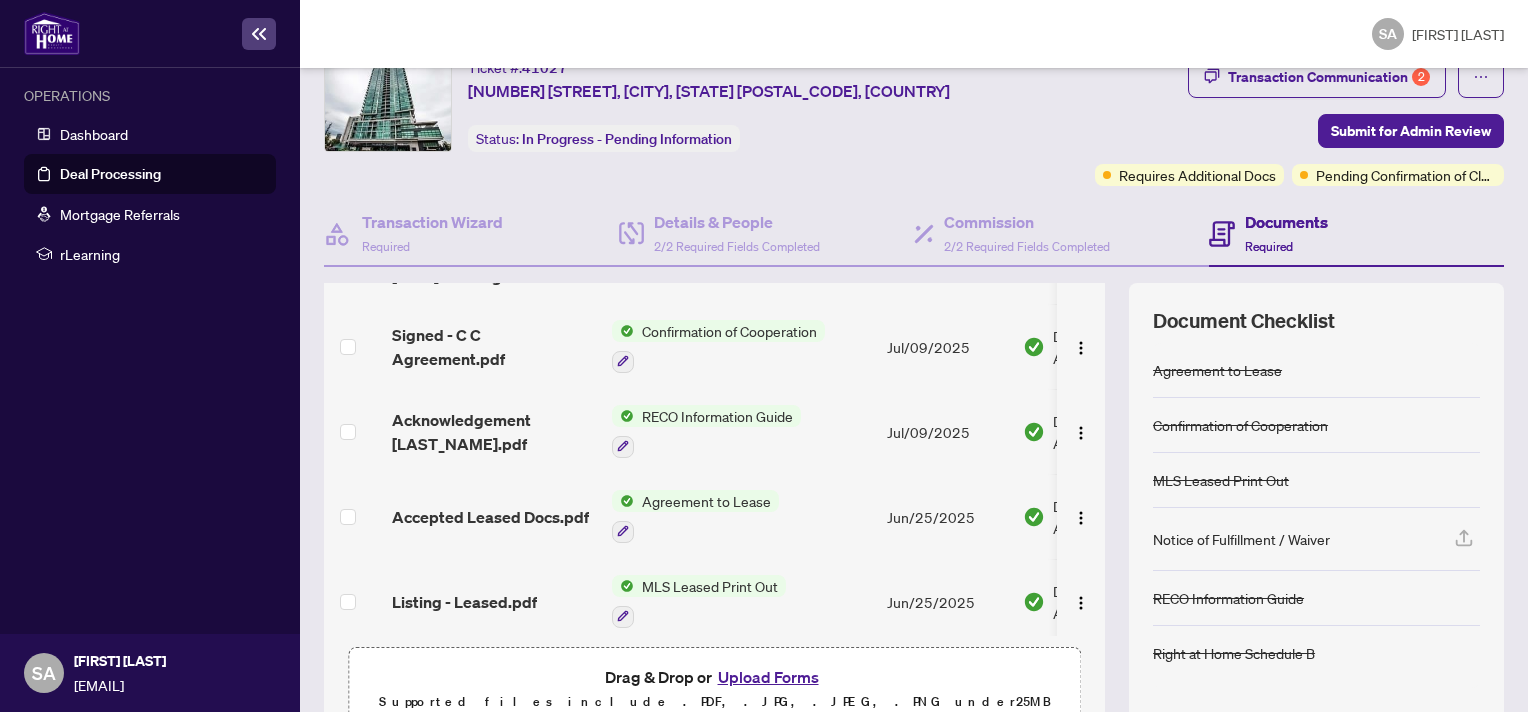 scroll, scrollTop: 0, scrollLeft: 0, axis: both 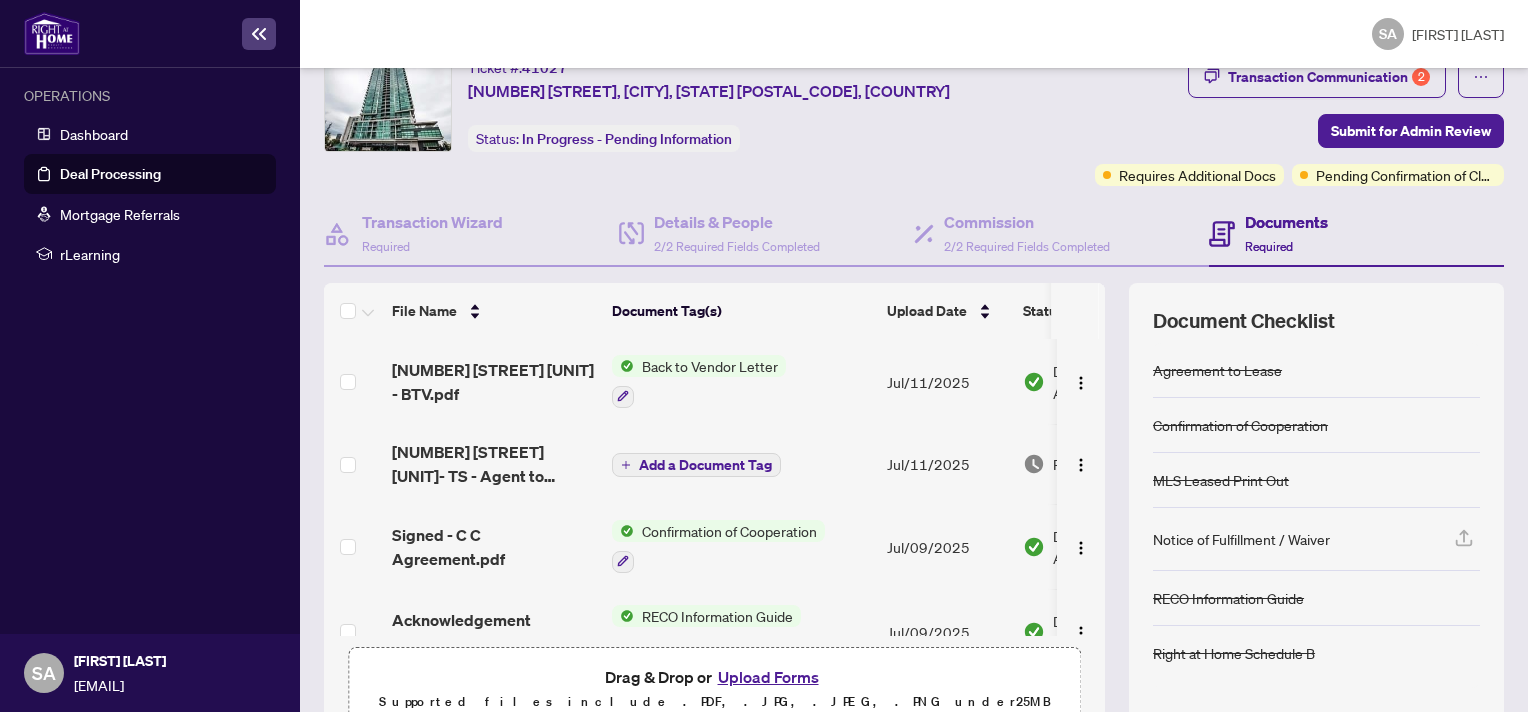 click on "Add a Document Tag" at bounding box center [705, 465] 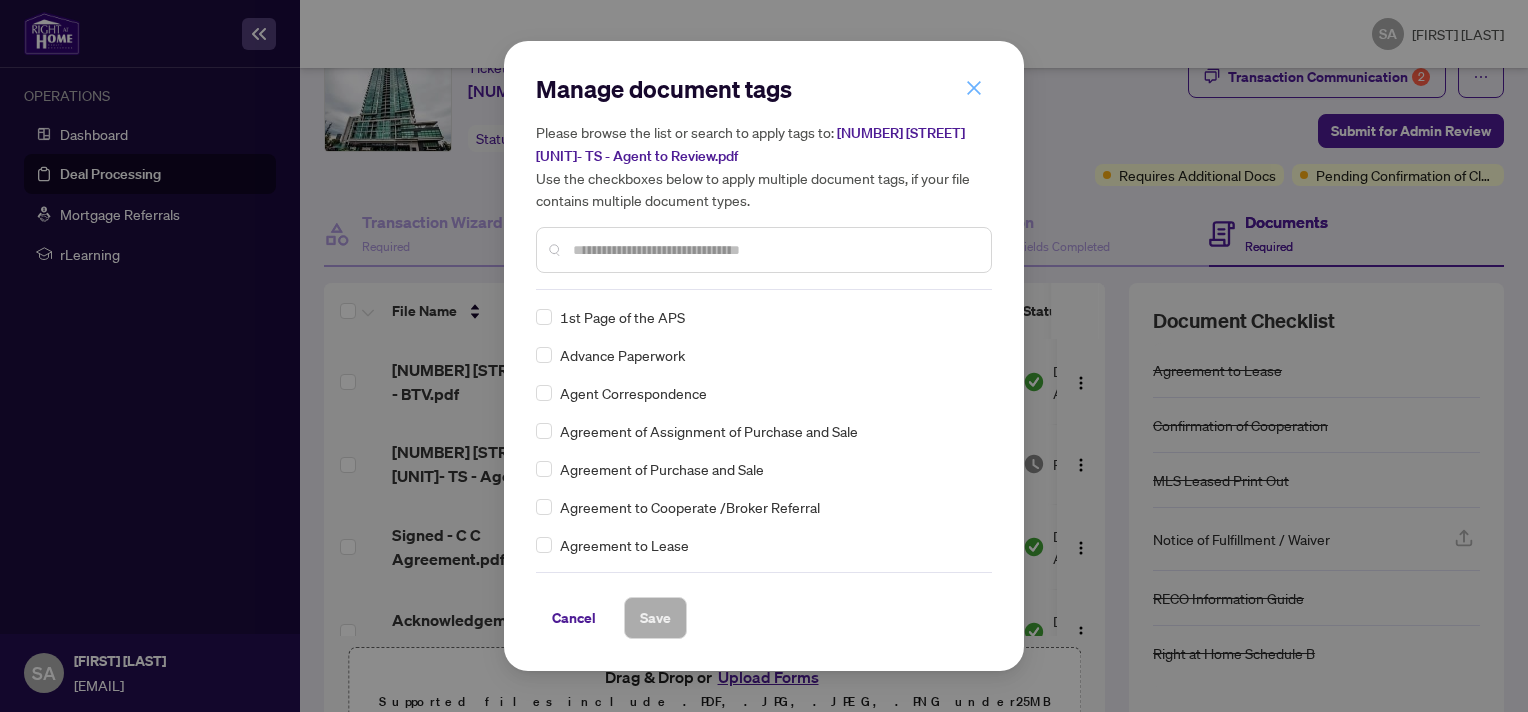 click 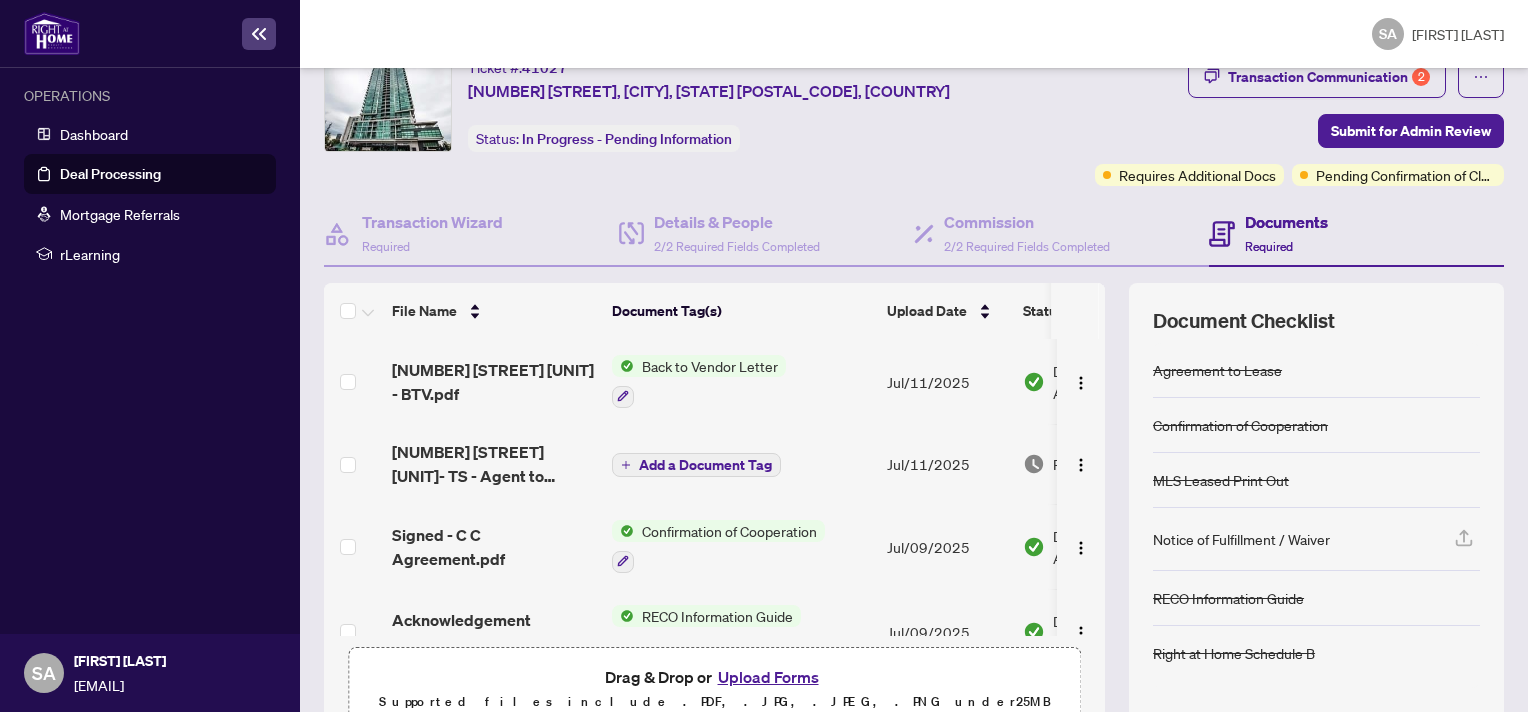 scroll, scrollTop: 100, scrollLeft: 0, axis: vertical 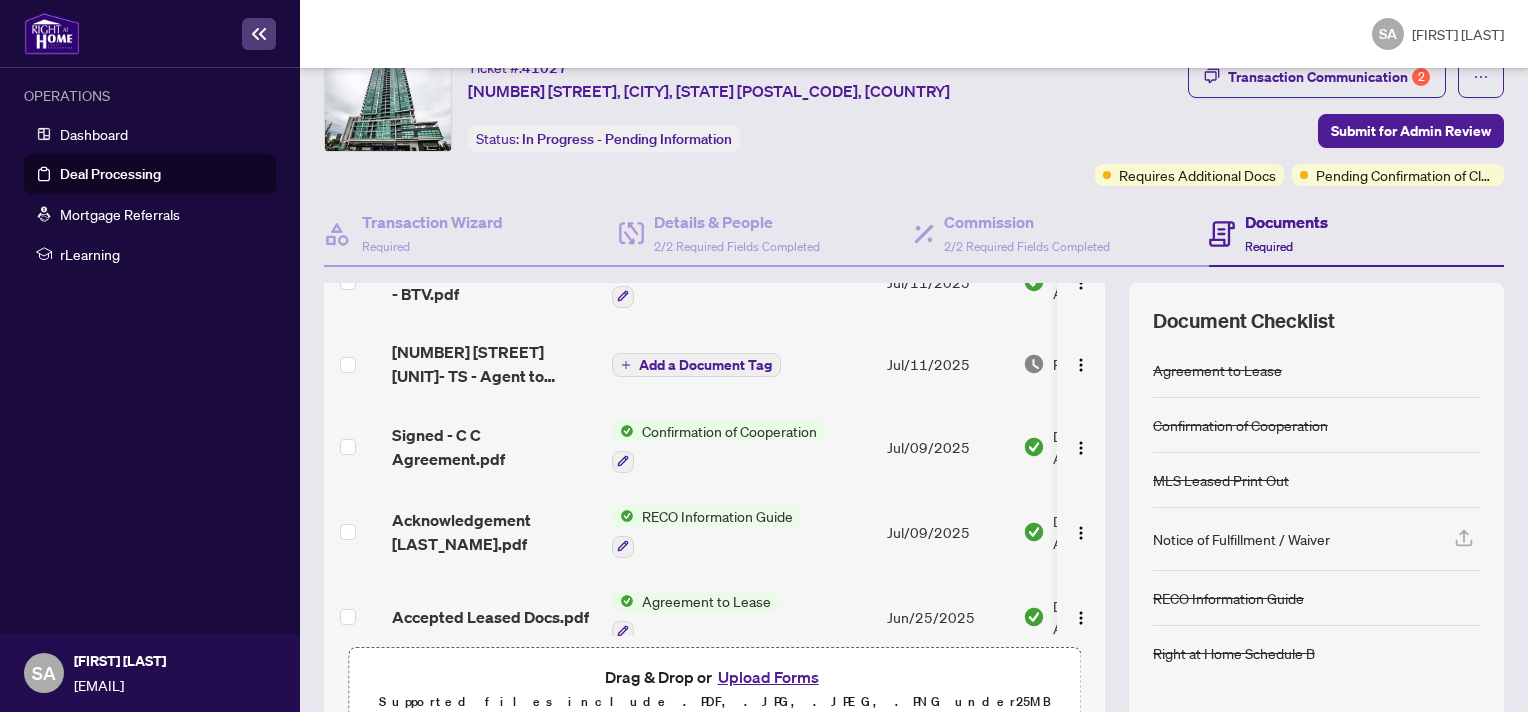 click on "Add a Document Tag" at bounding box center [705, 365] 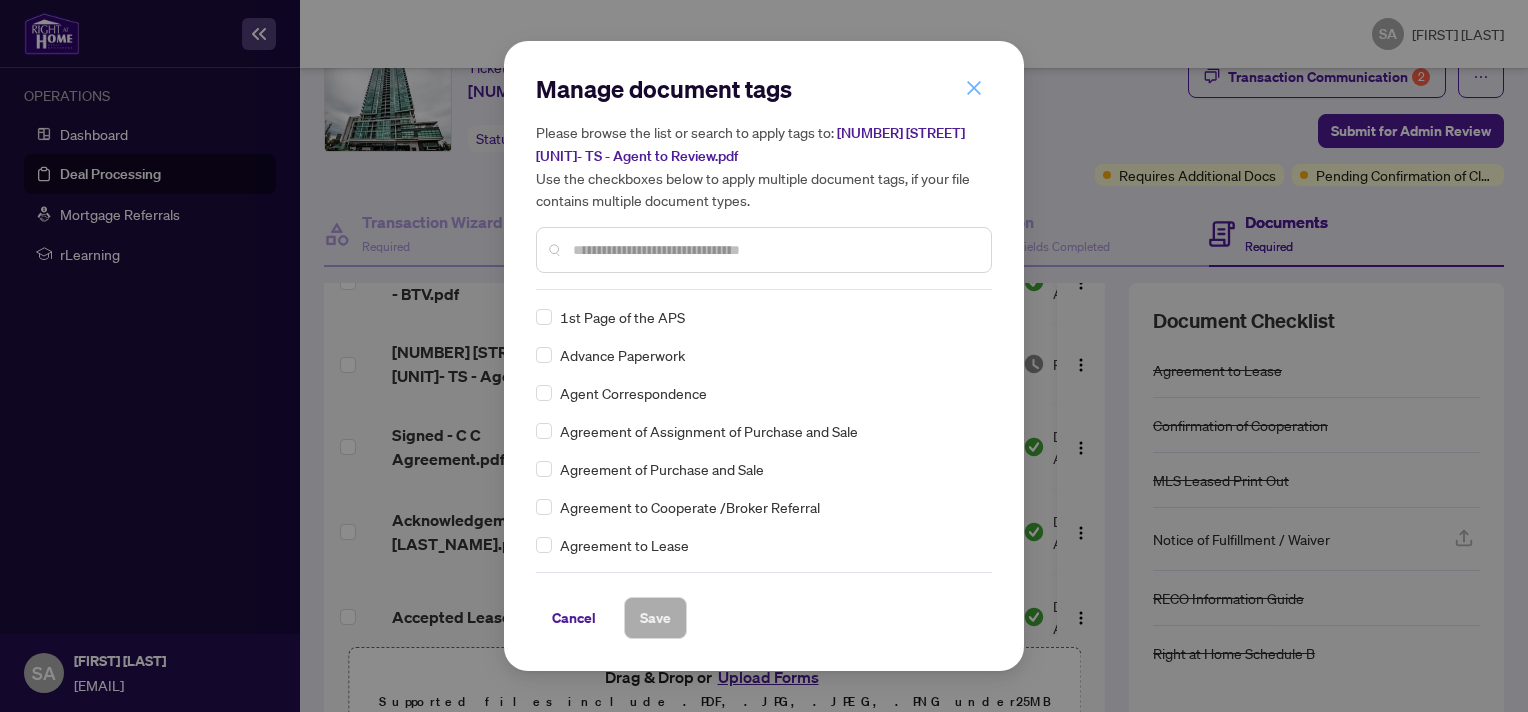 click 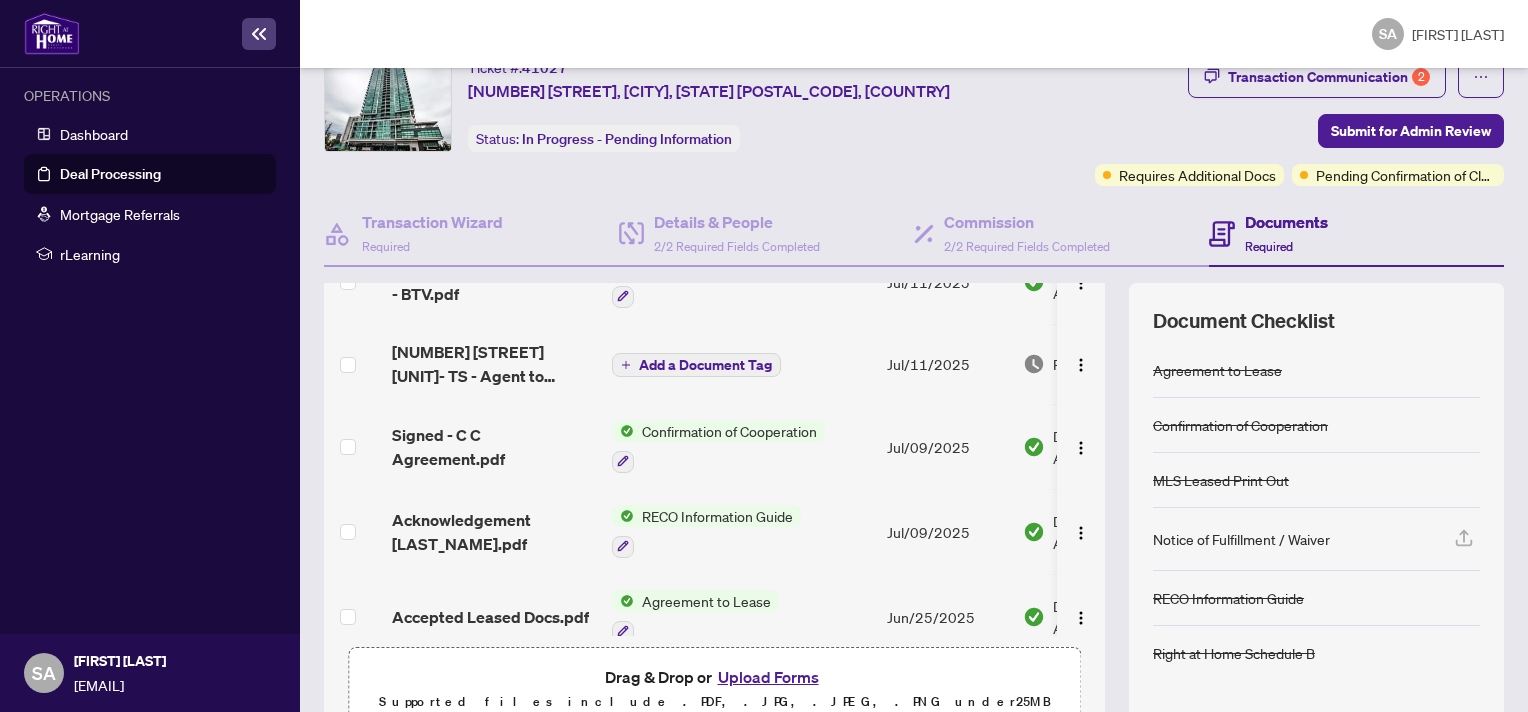 scroll, scrollTop: 0, scrollLeft: 0, axis: both 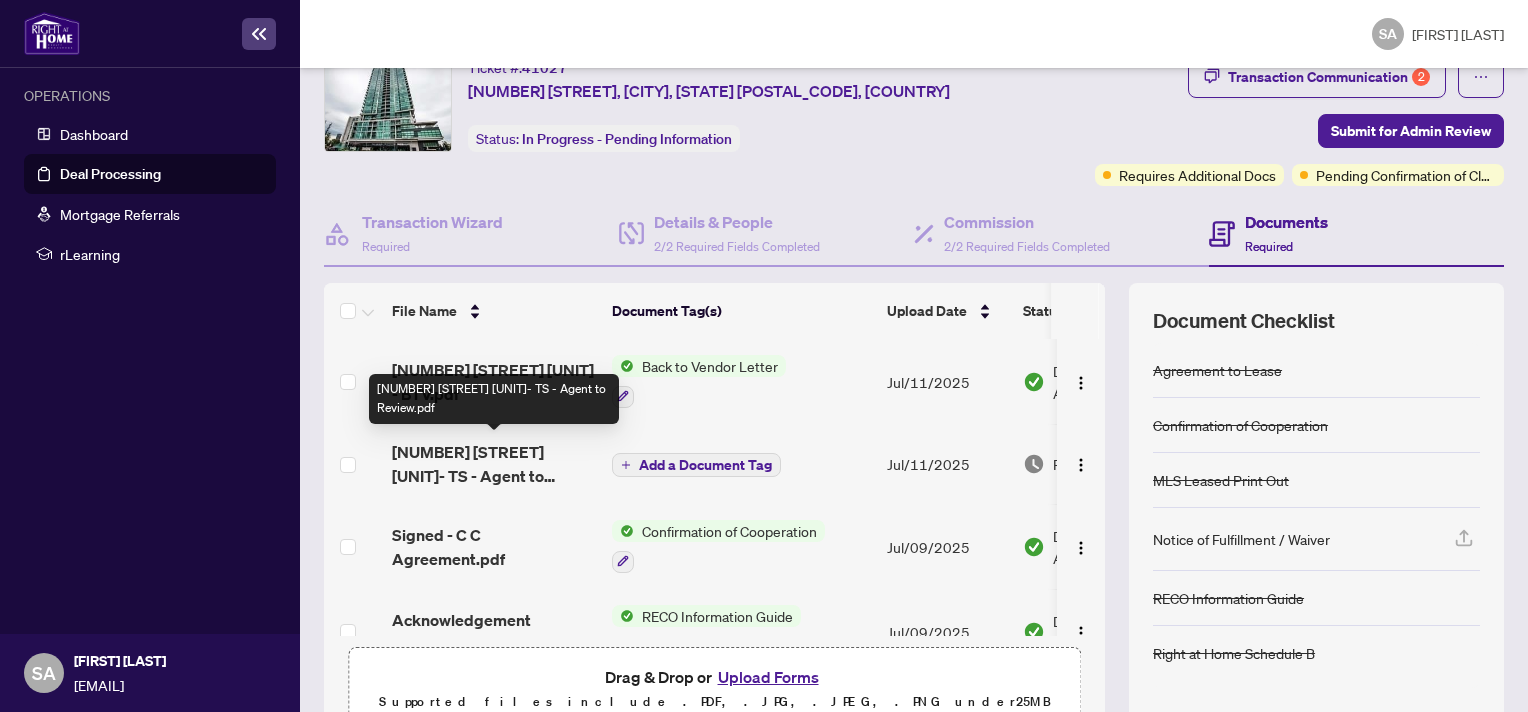 click on "3985 Grand Park Dr 2001- TS - Agent to Review.pdf" at bounding box center (494, 464) 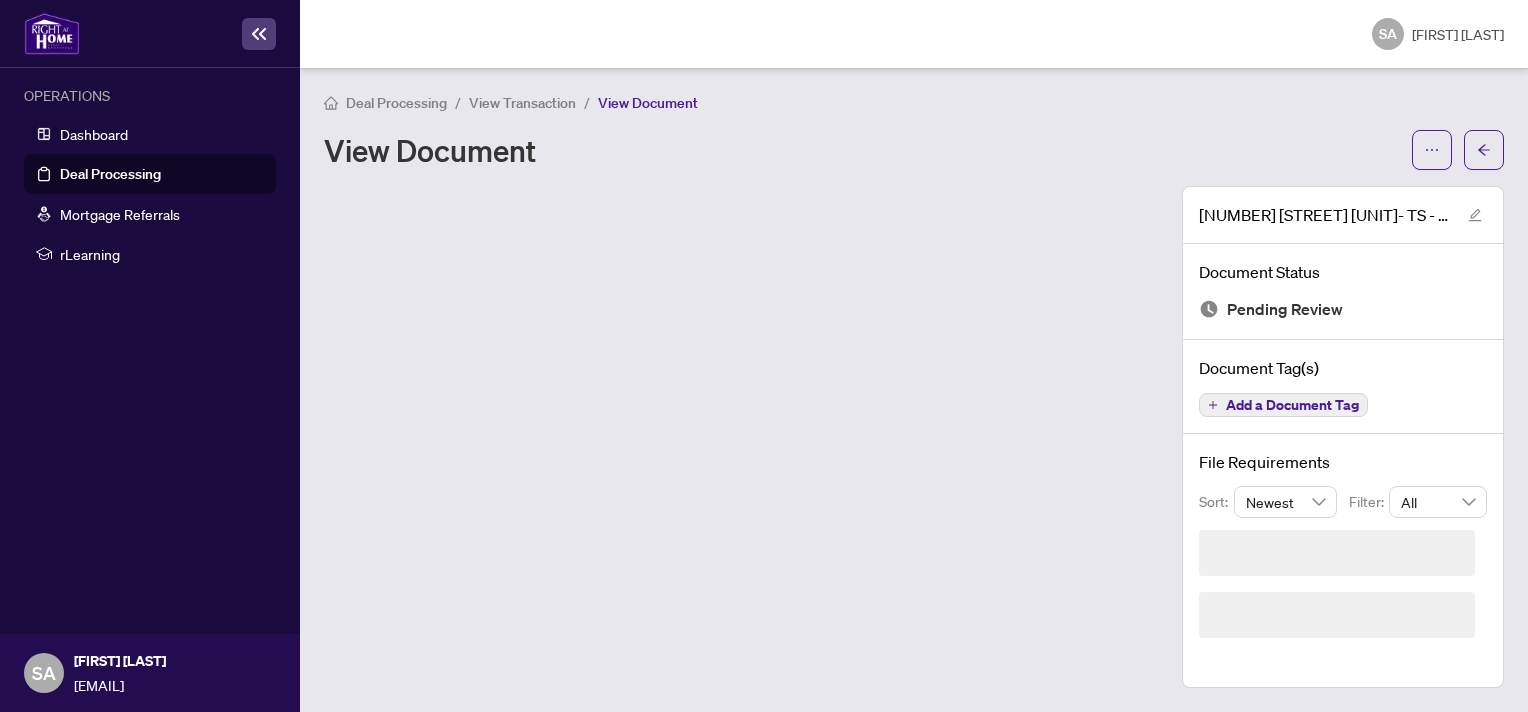 scroll, scrollTop: 0, scrollLeft: 0, axis: both 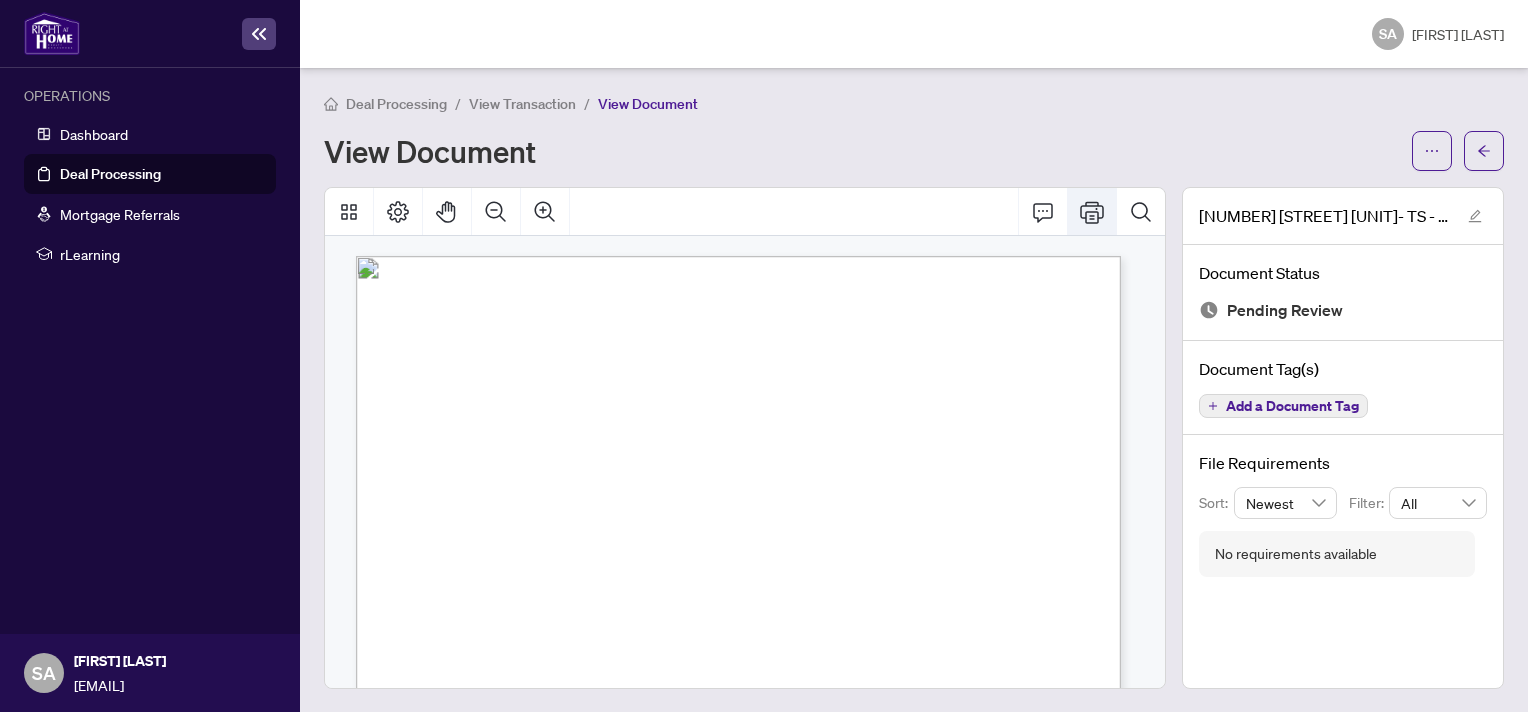click 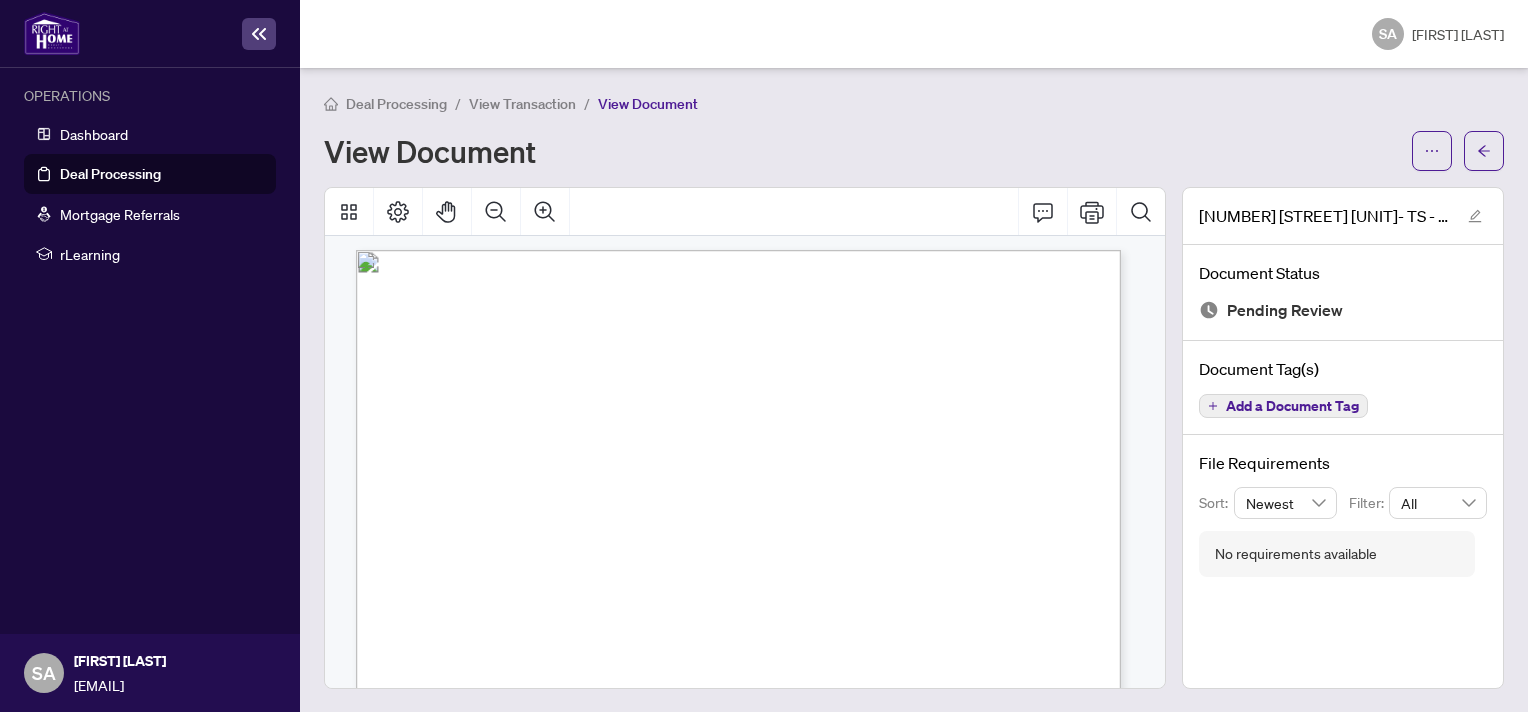 scroll, scrollTop: 0, scrollLeft: 0, axis: both 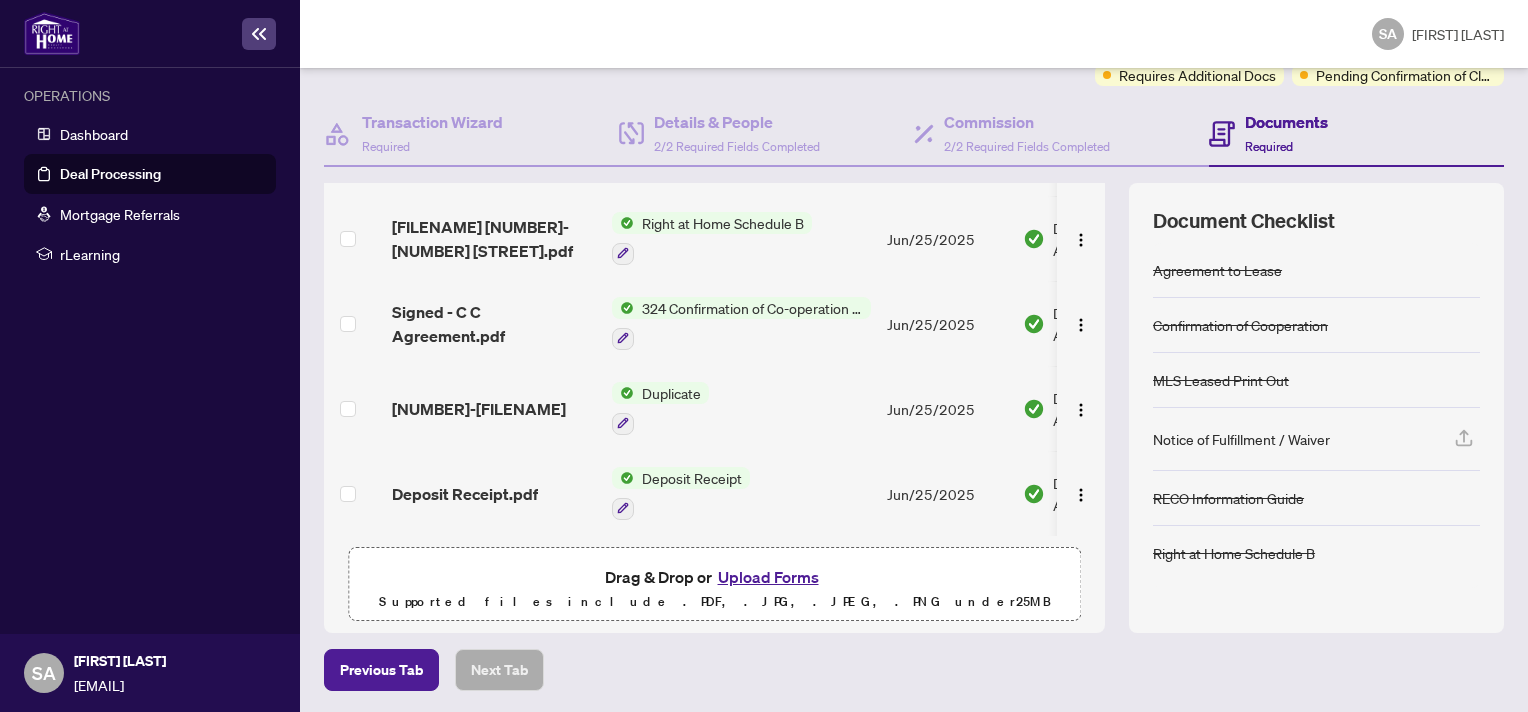 click on "Upload Forms" at bounding box center [768, 577] 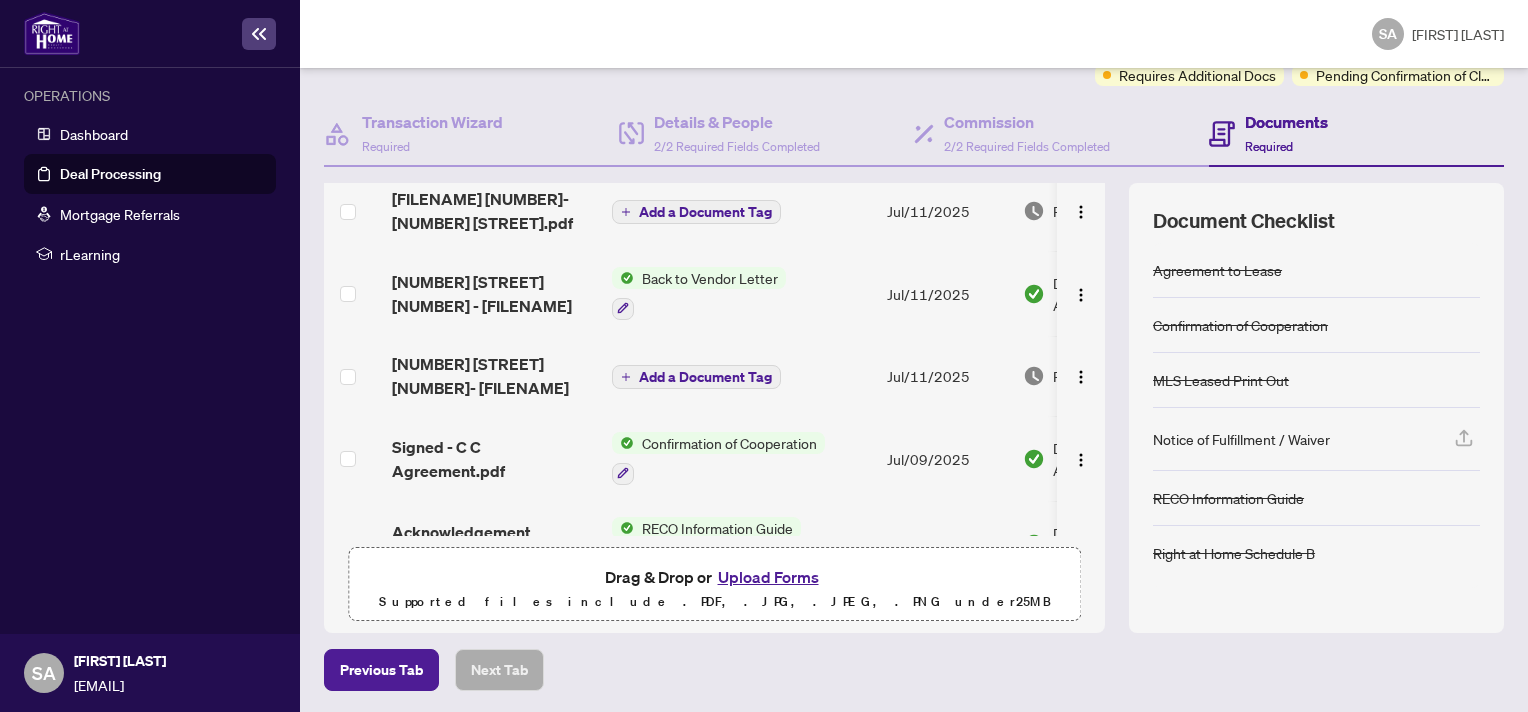 scroll, scrollTop: 0, scrollLeft: 0, axis: both 